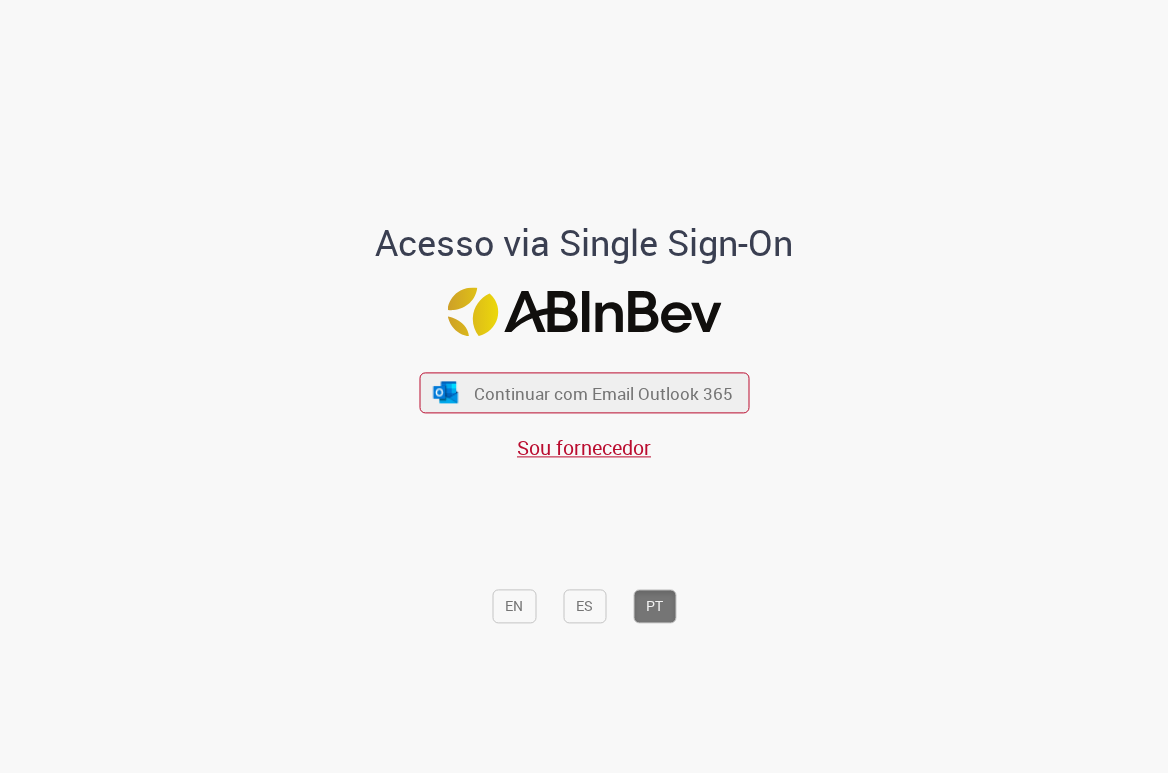 scroll, scrollTop: 0, scrollLeft: 0, axis: both 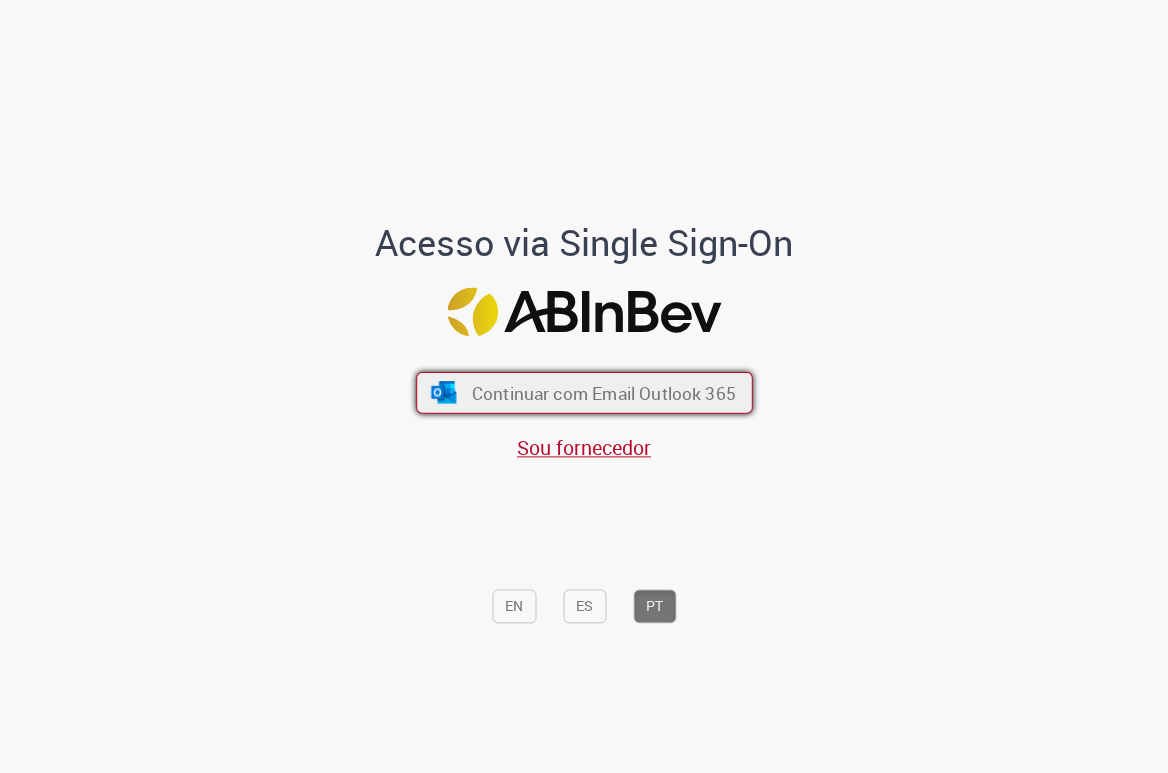 click on "Continuar com Email Outlook 365" at bounding box center (603, 392) 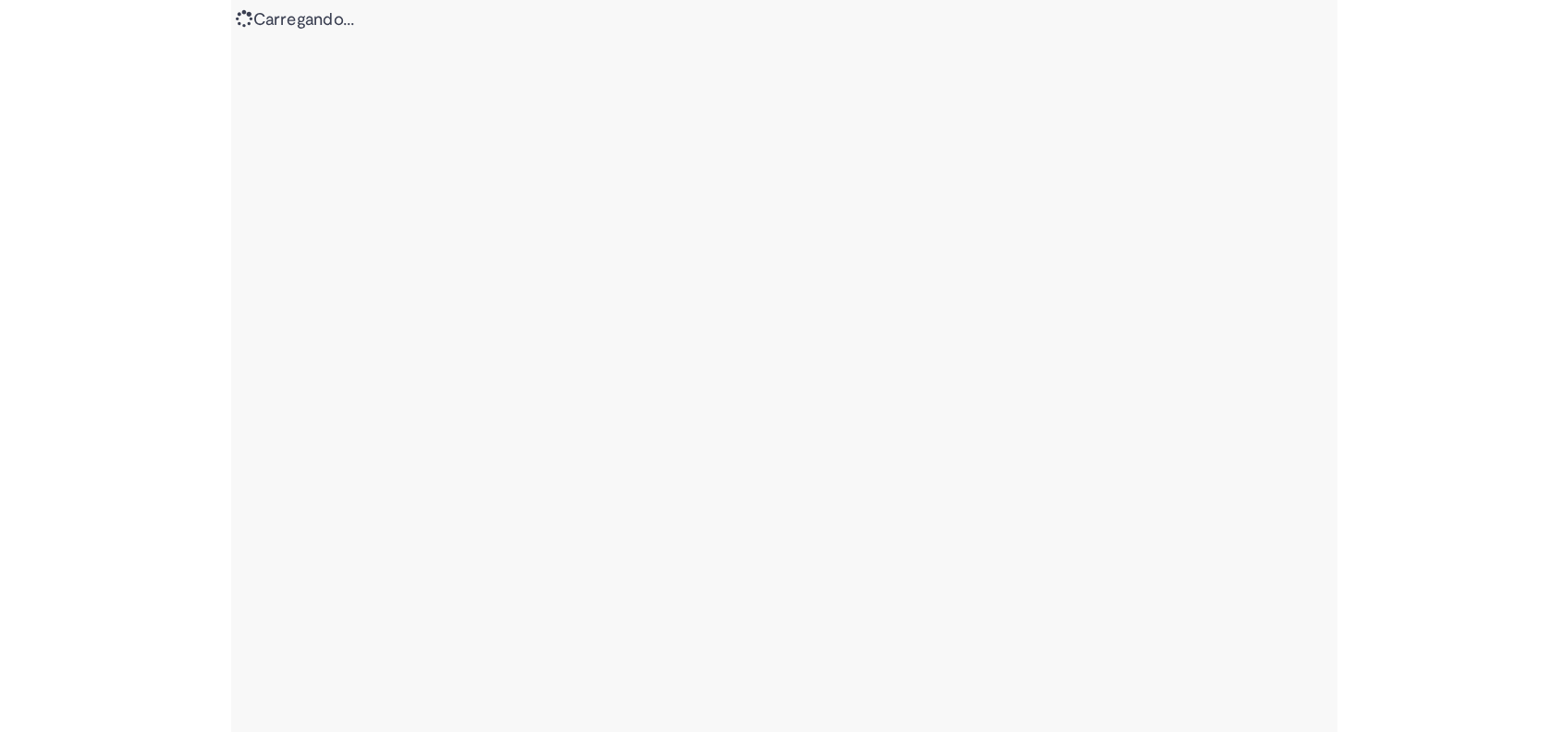scroll, scrollTop: 0, scrollLeft: 0, axis: both 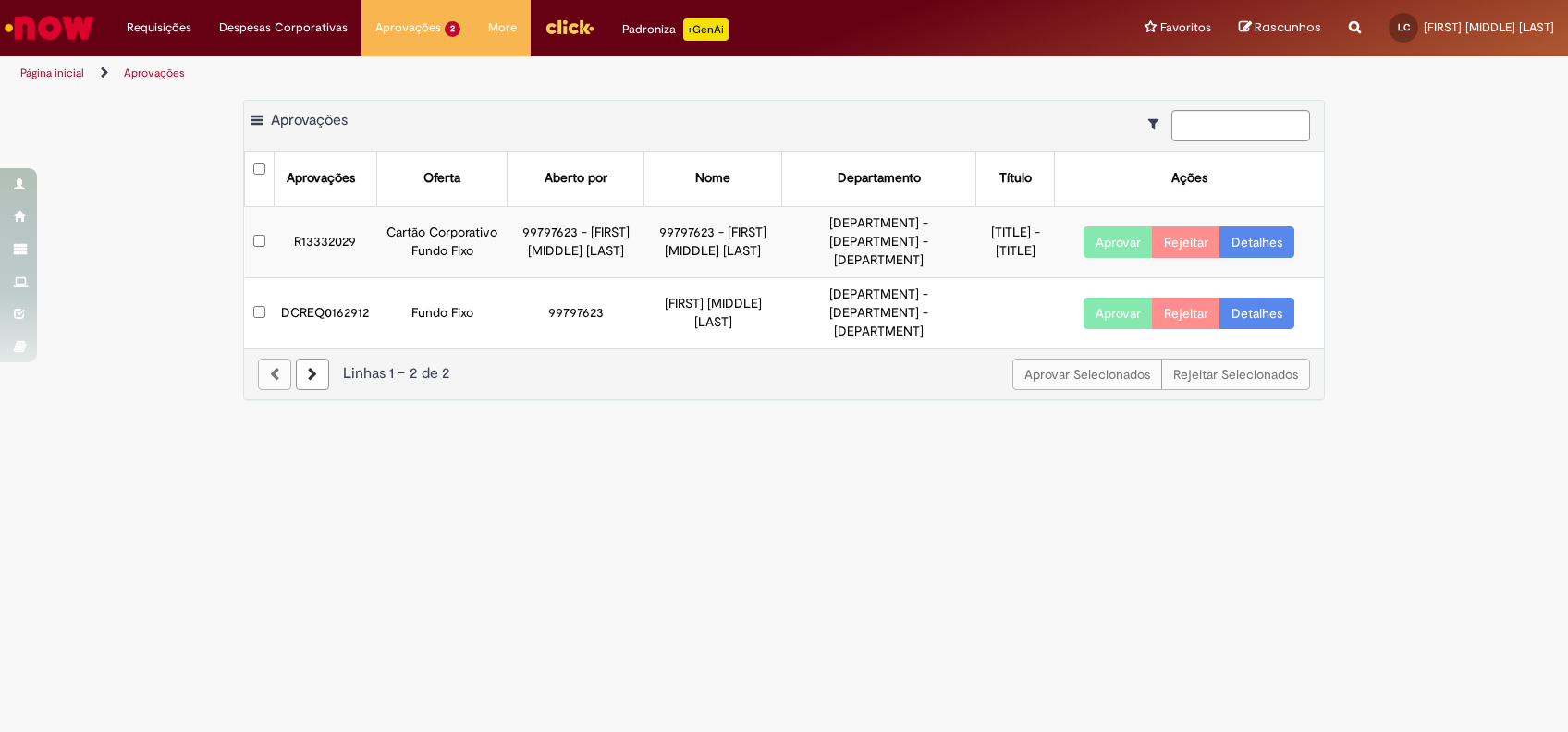 click on "Detalhes" at bounding box center (1256, 242) 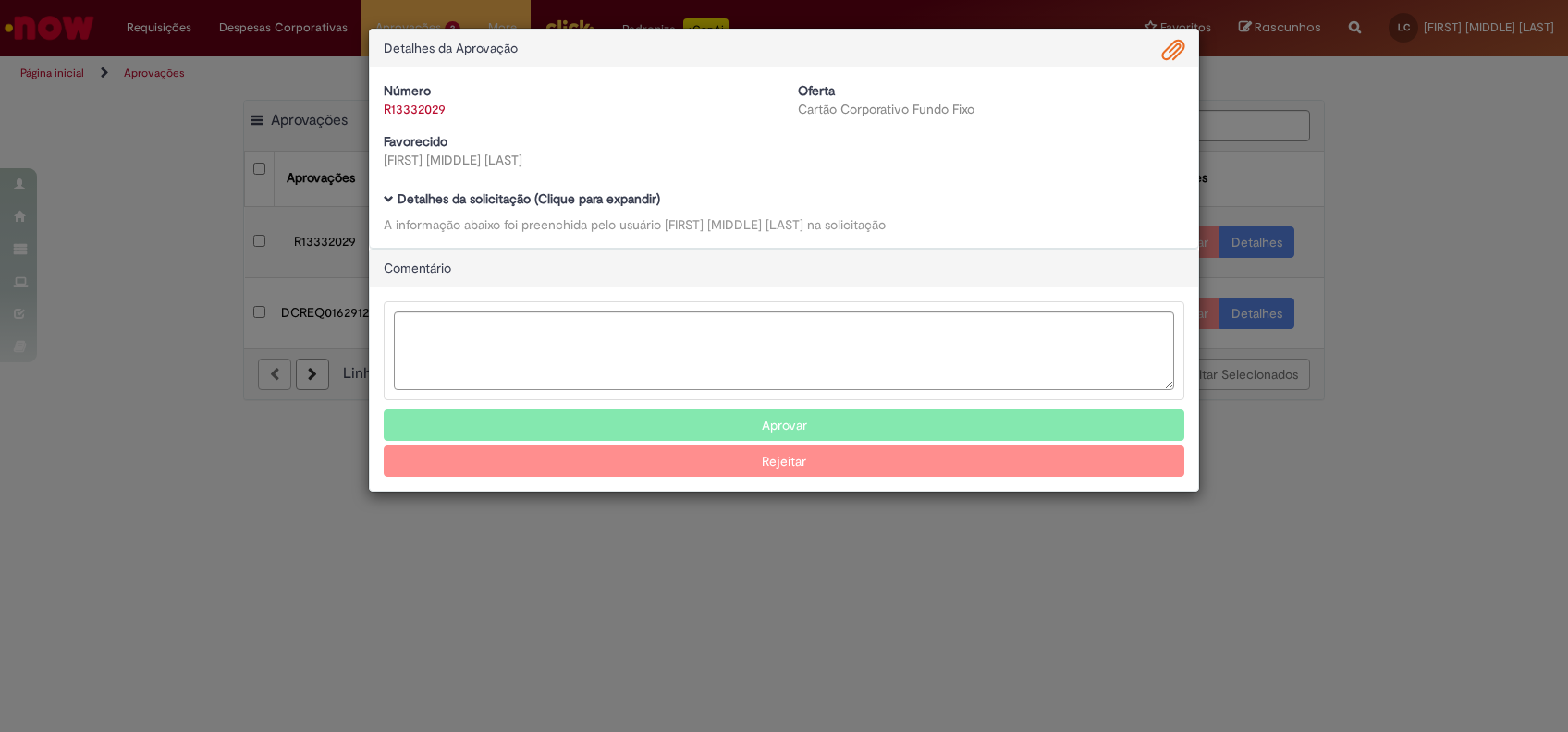 click on "R13332029" at bounding box center (414, 109) 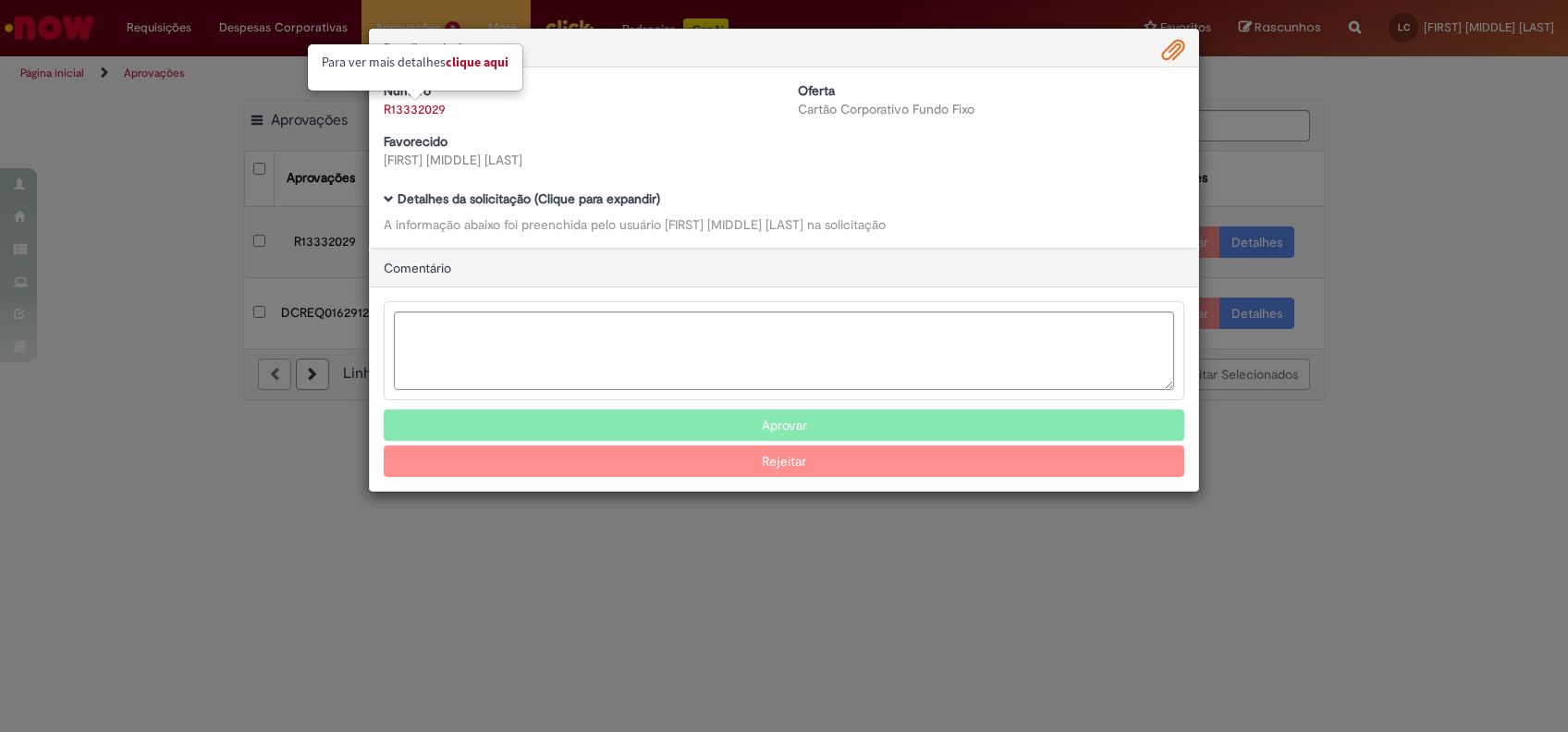 click on "Clique aqui" at bounding box center [477, 62] 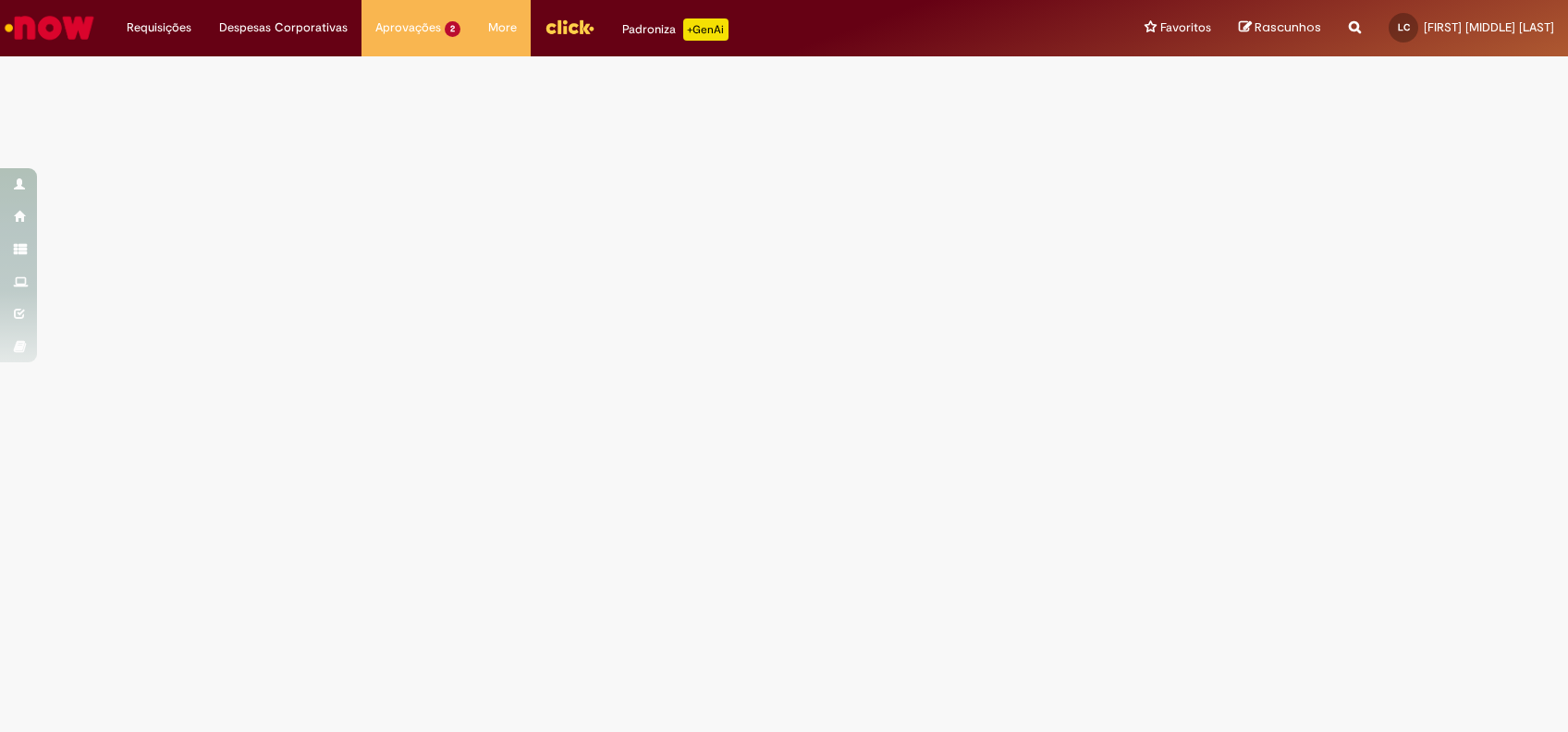 select on "*" 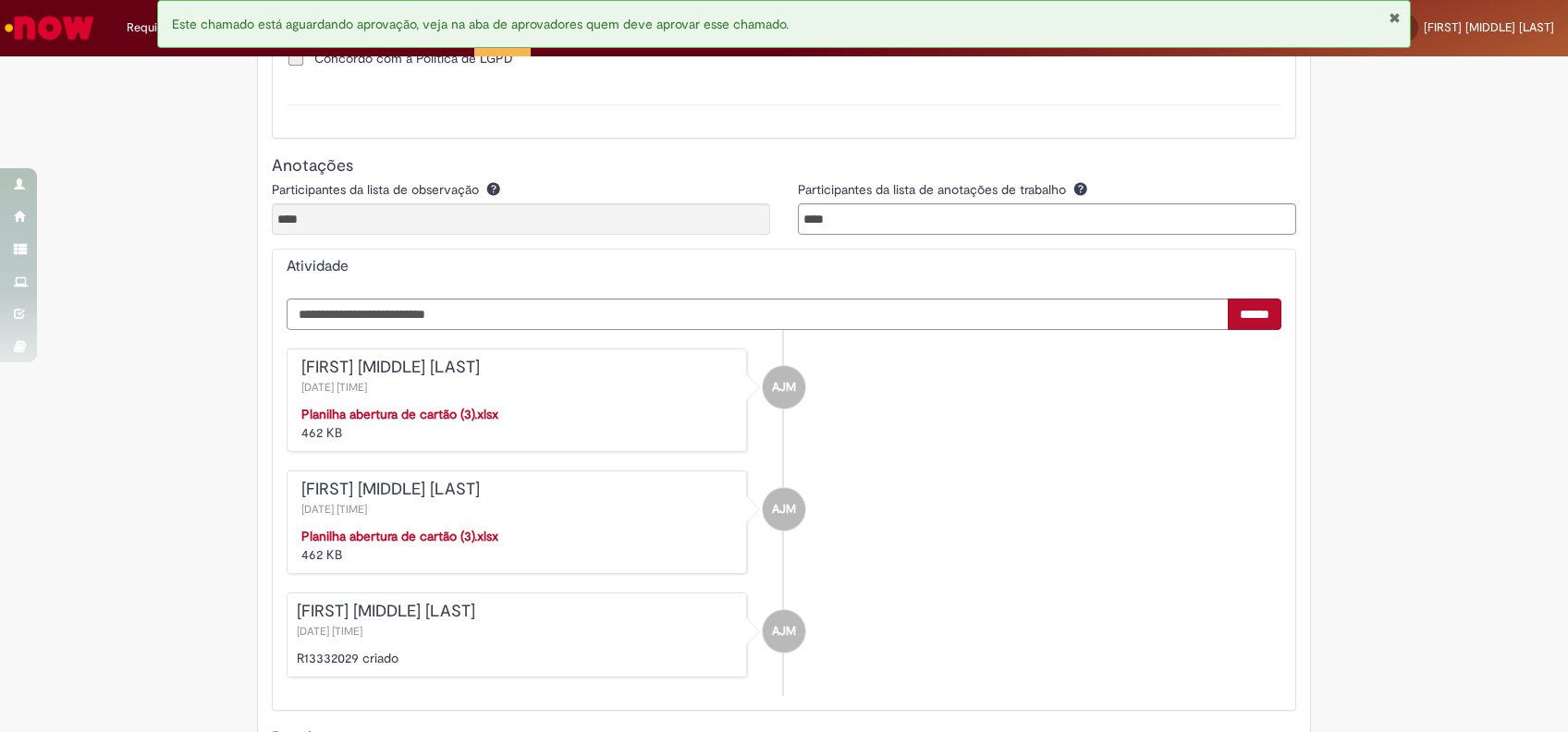 scroll, scrollTop: 1971, scrollLeft: 0, axis: vertical 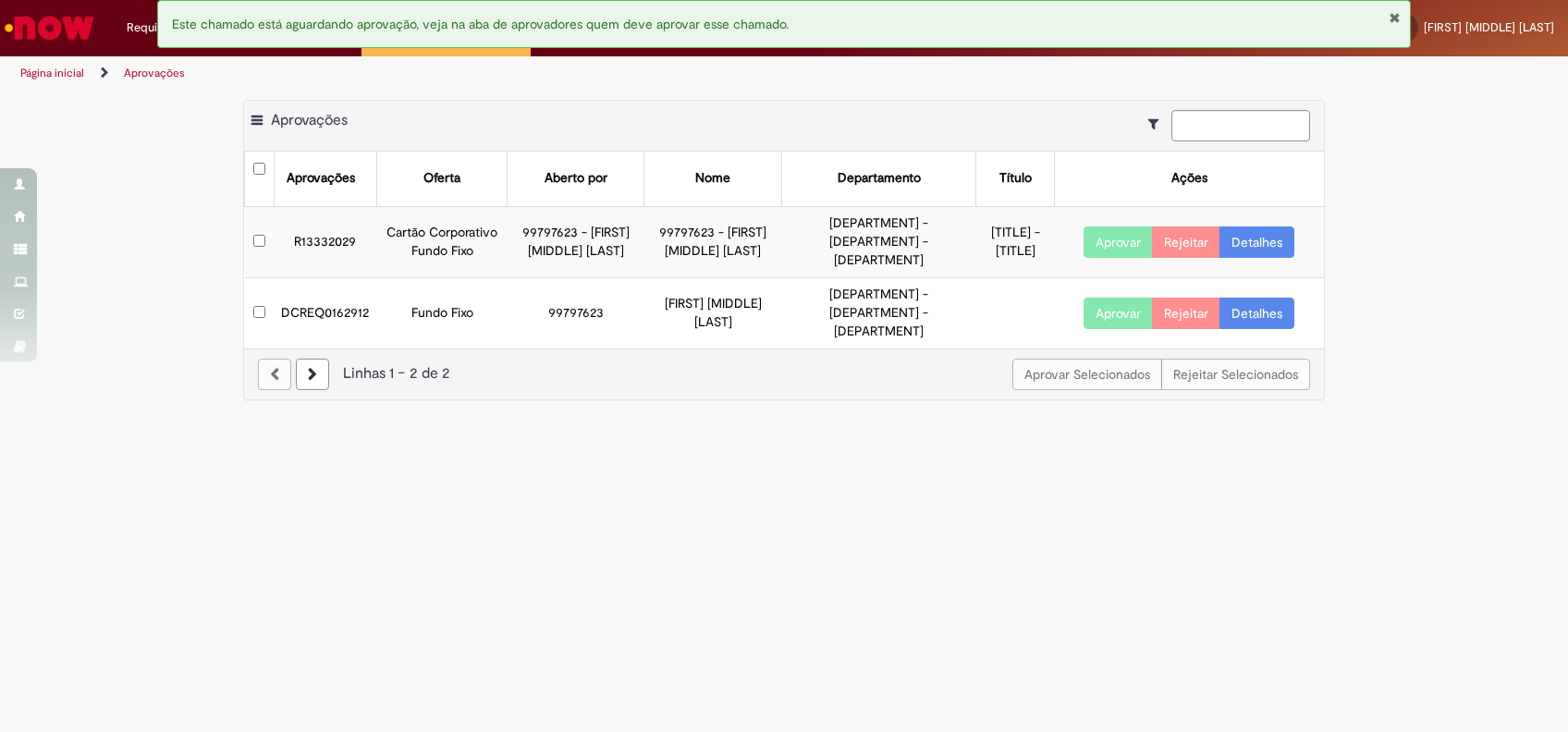 click on "Aprovar" at bounding box center (1118, 242) 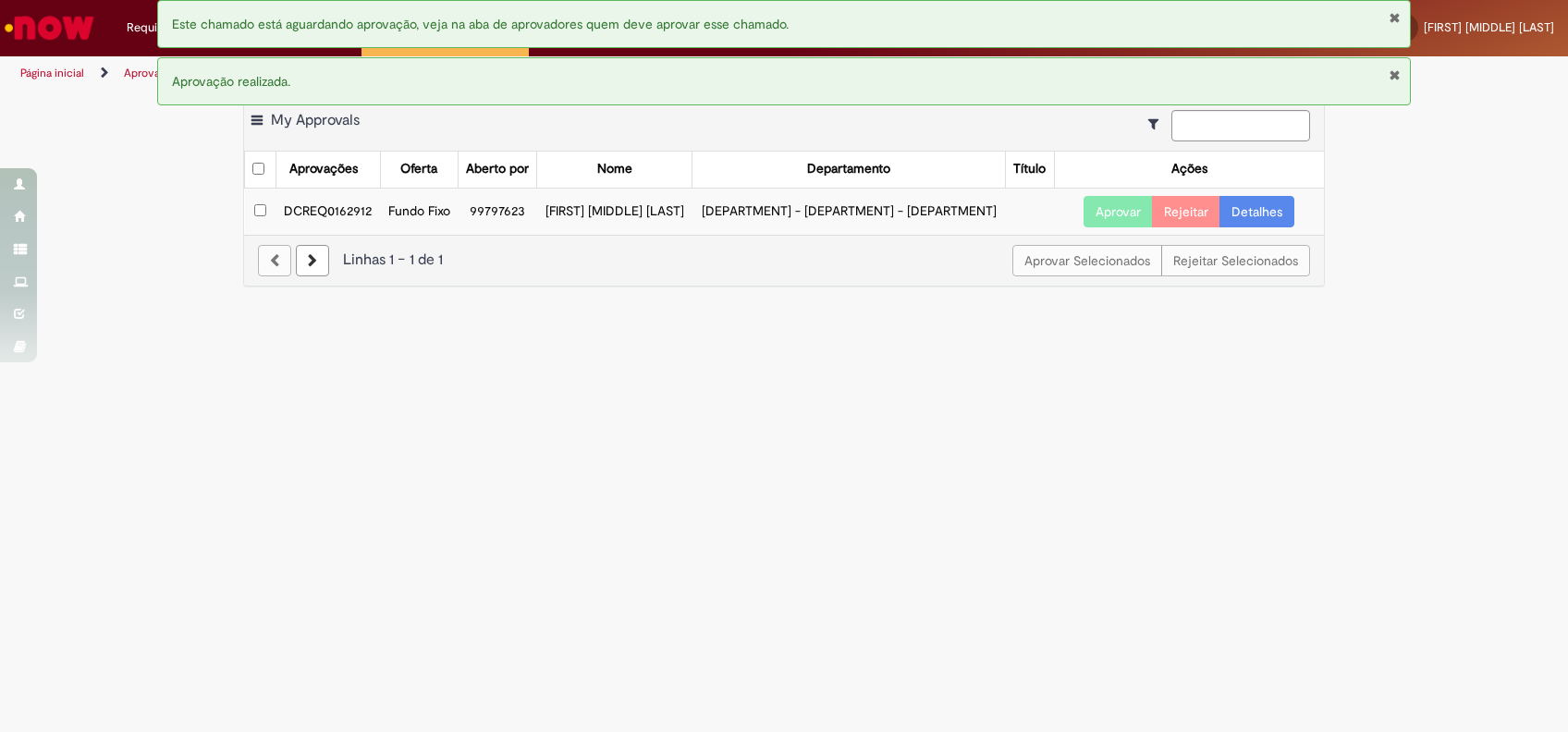 click on "Detalhes" at bounding box center [1256, 212] 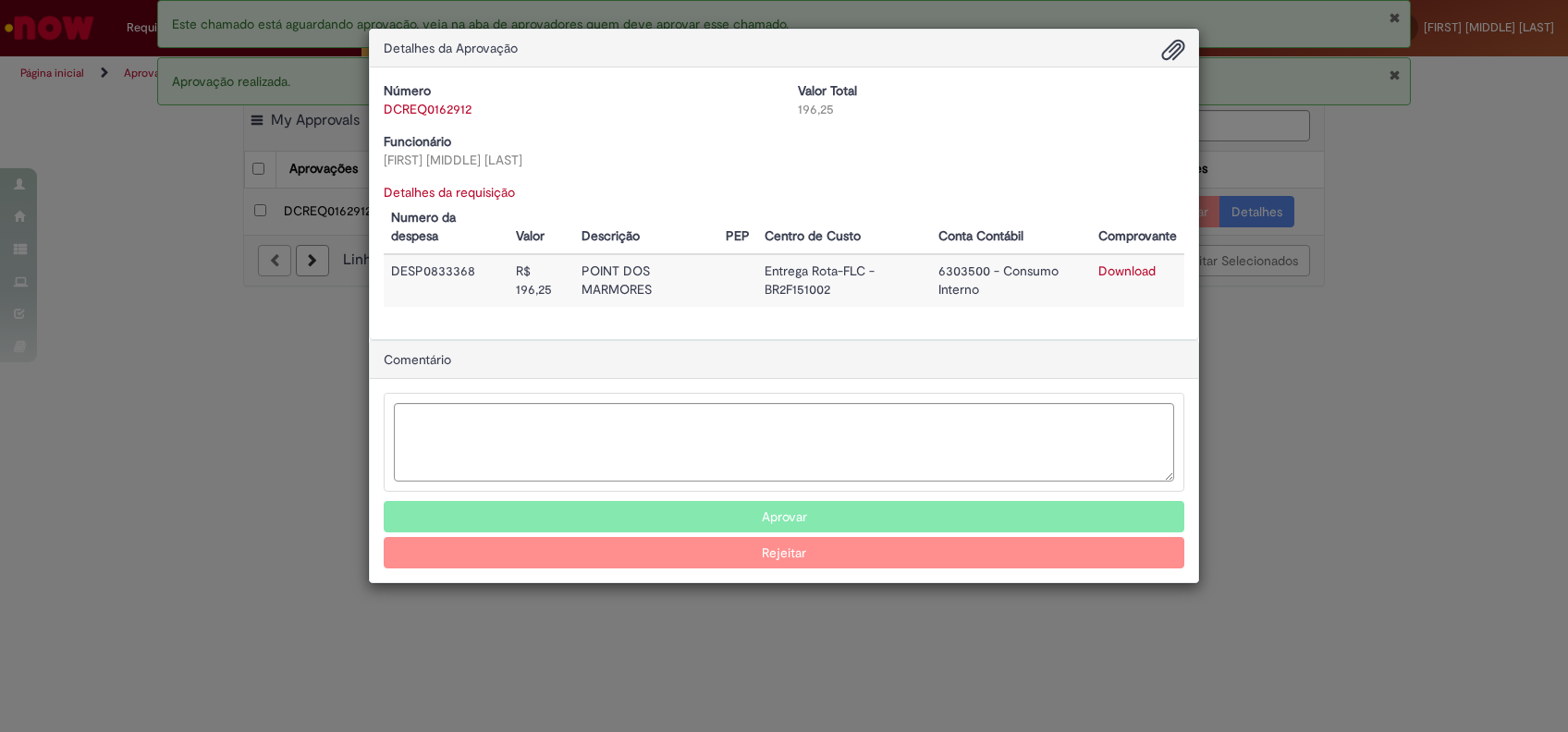 click on "DCREQ0162912" at bounding box center (427, 109) 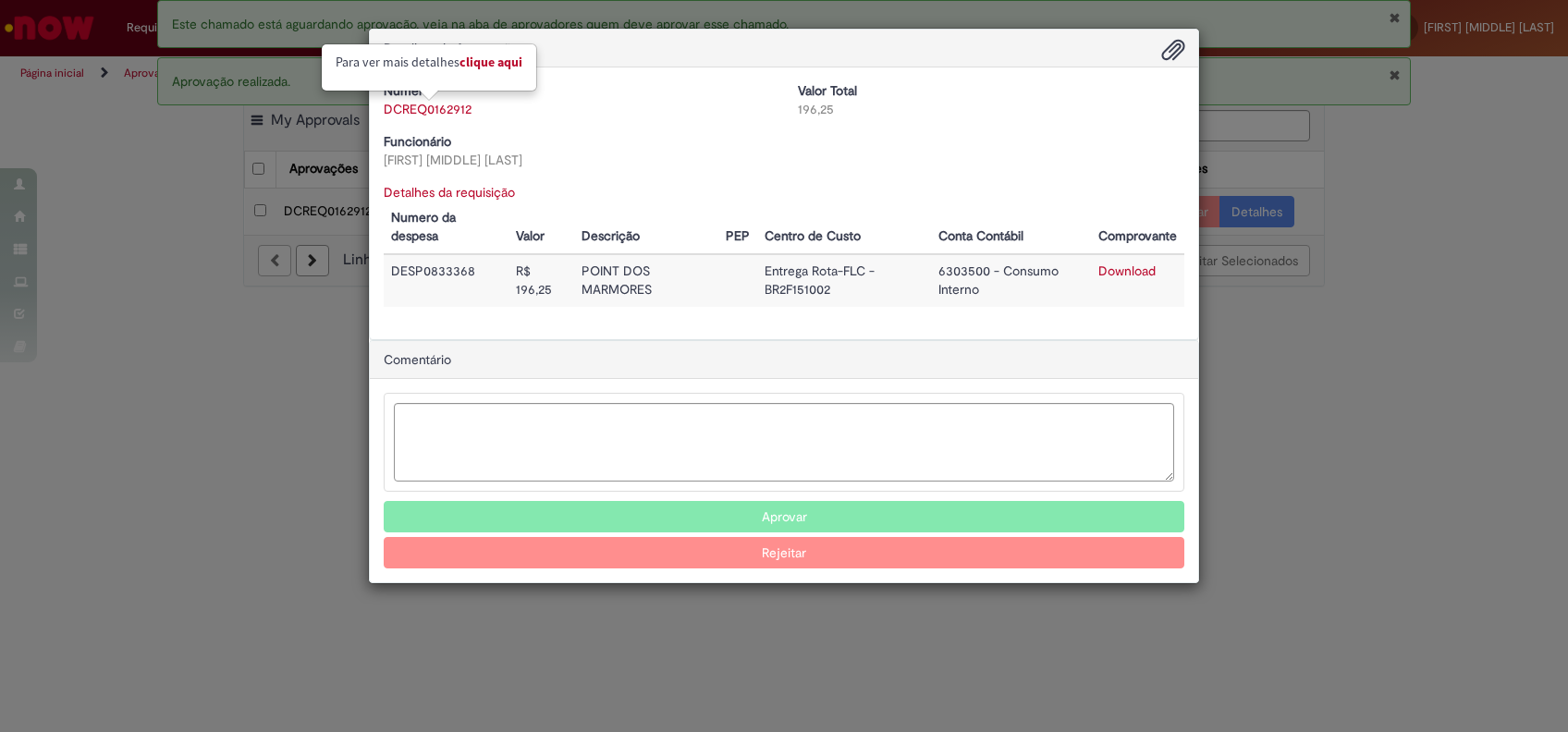 click on "Clique aqui" at bounding box center (491, 62) 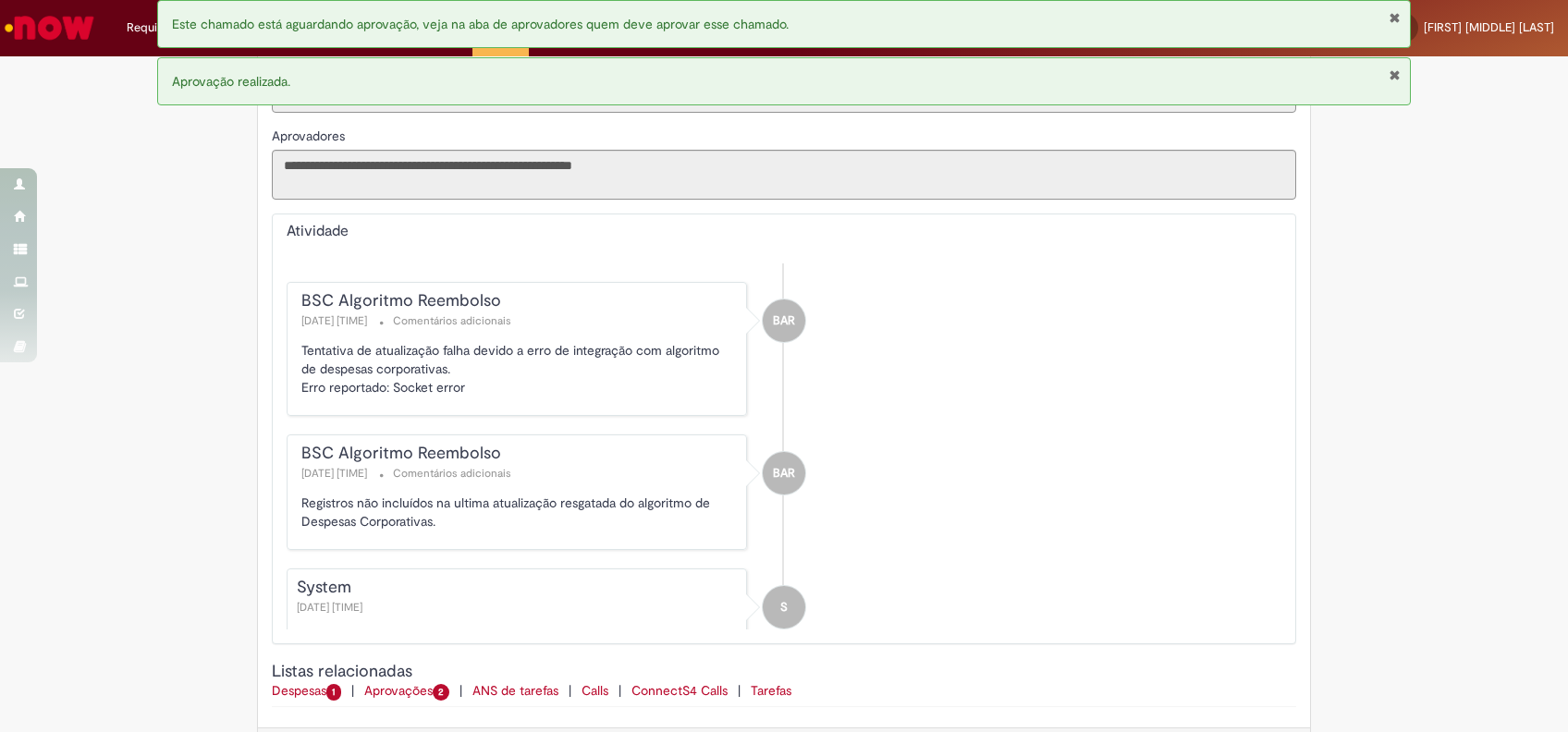scroll, scrollTop: 739, scrollLeft: 0, axis: vertical 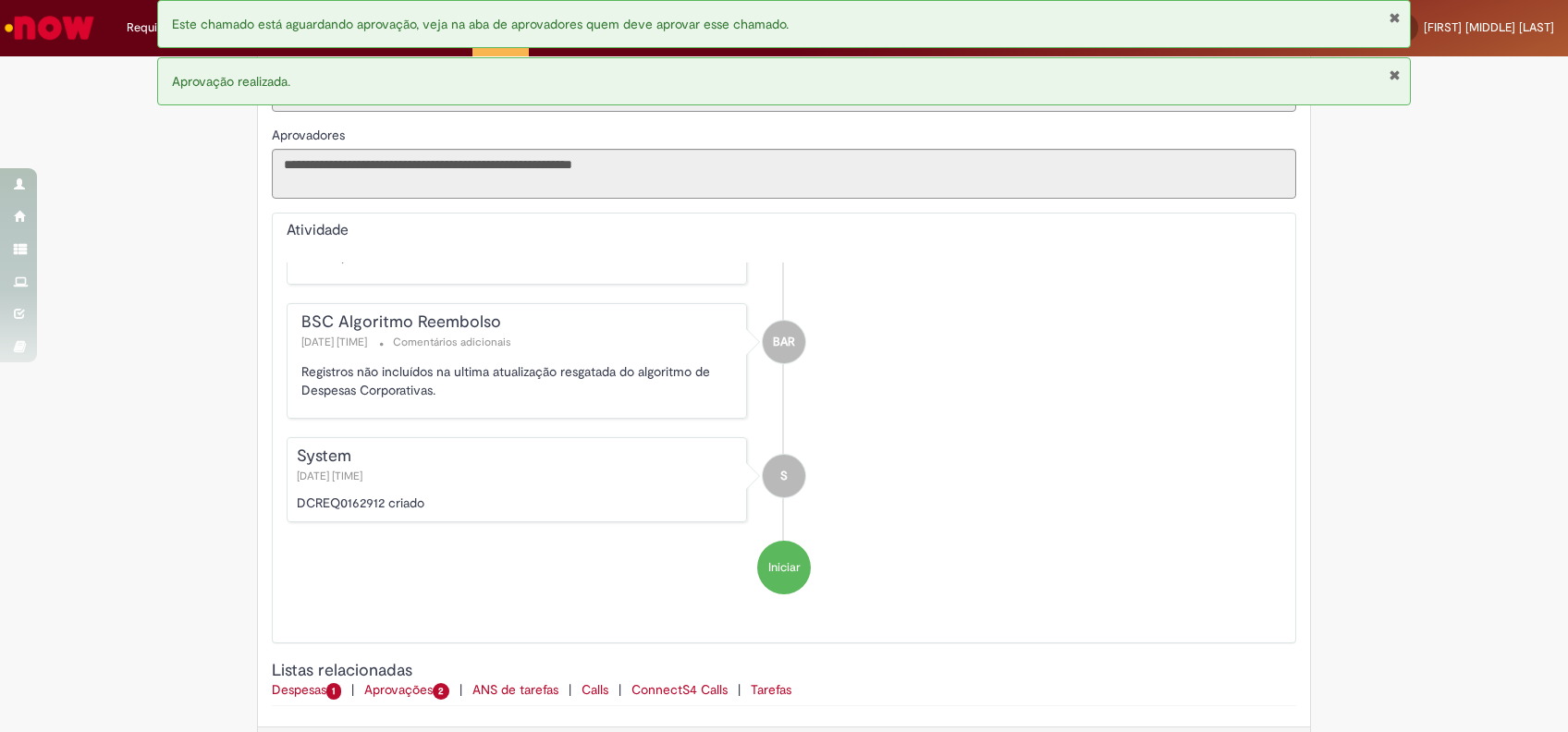 click on "Despesas  1" at bounding box center (308, 689) 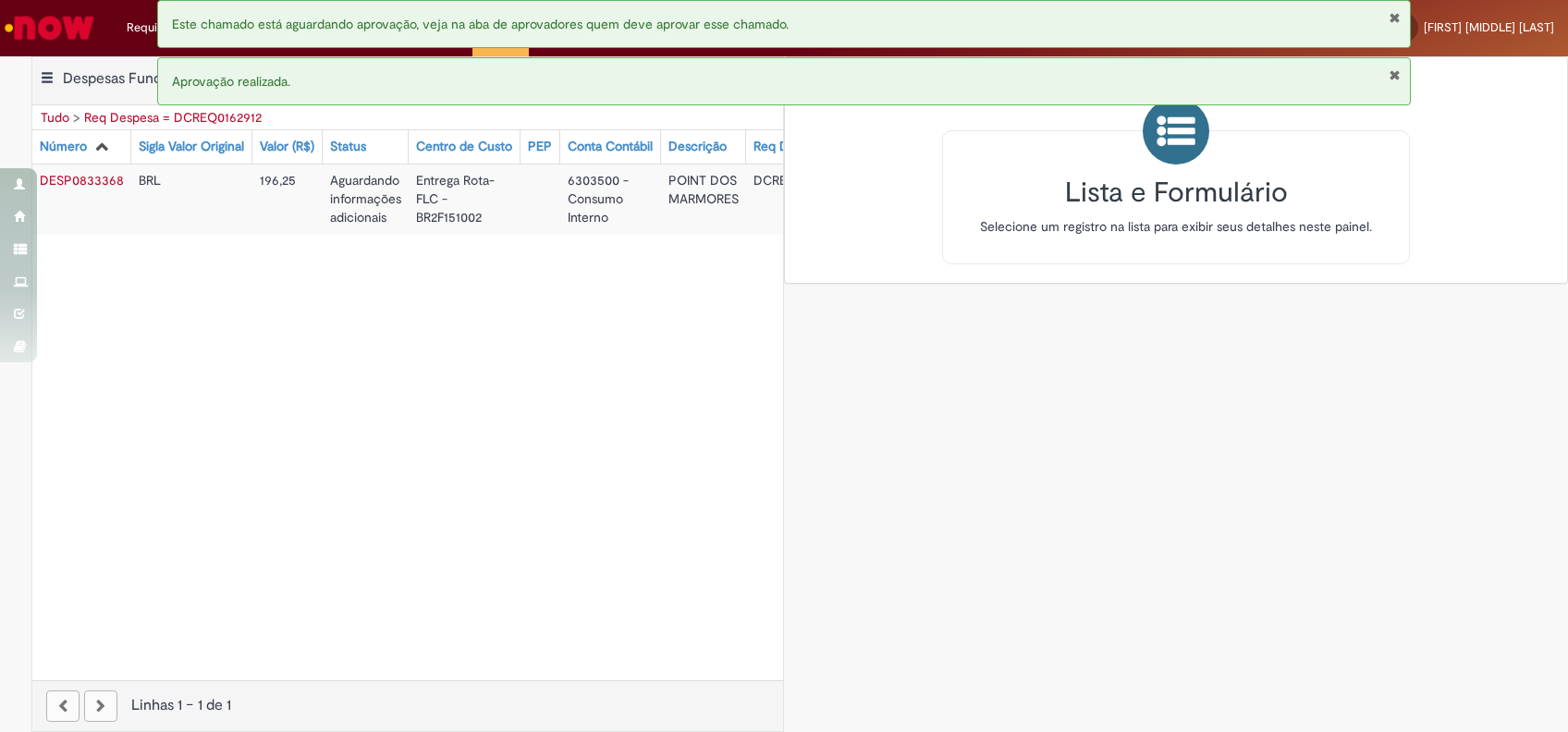 scroll, scrollTop: 0, scrollLeft: 0, axis: both 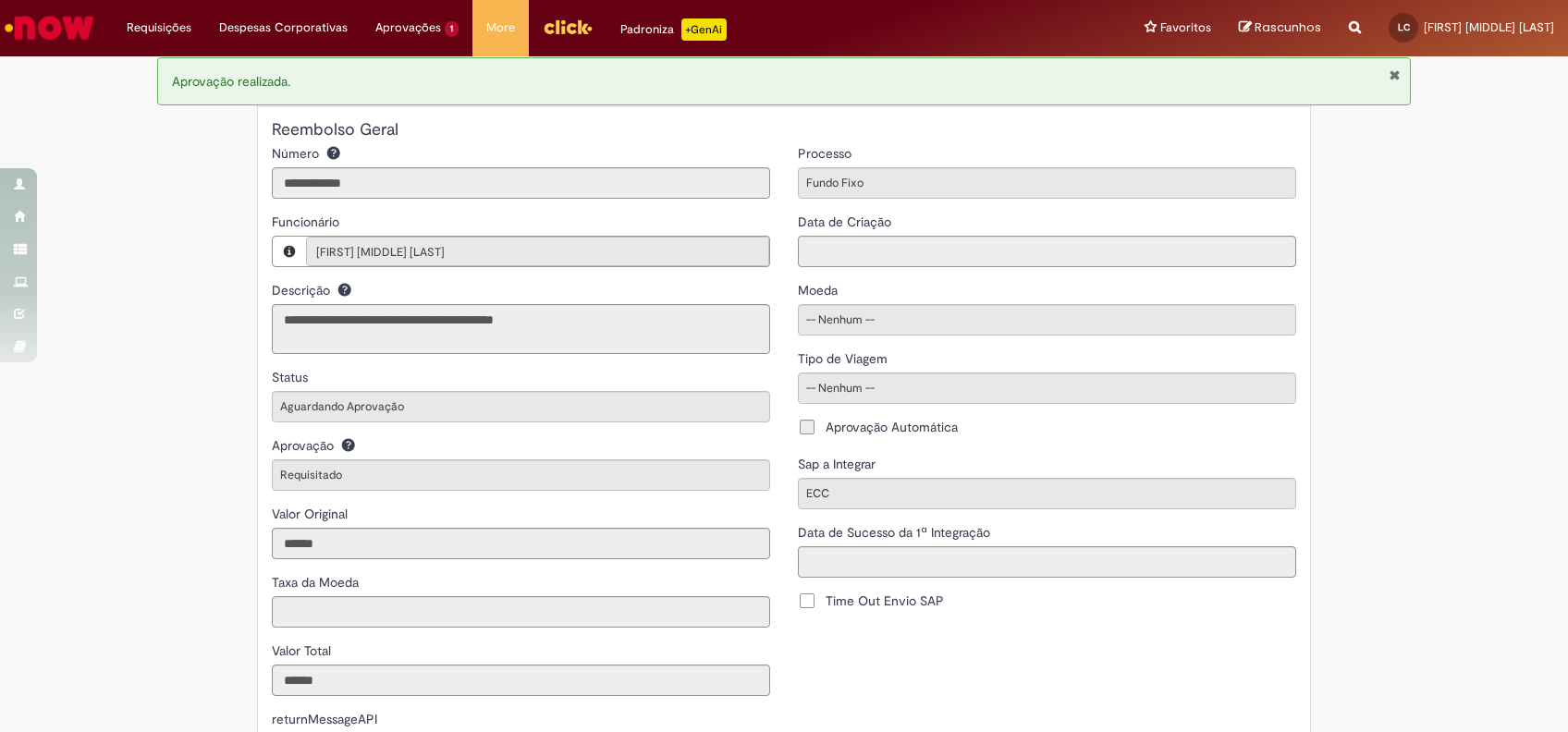 click at bounding box center (1394, 75) 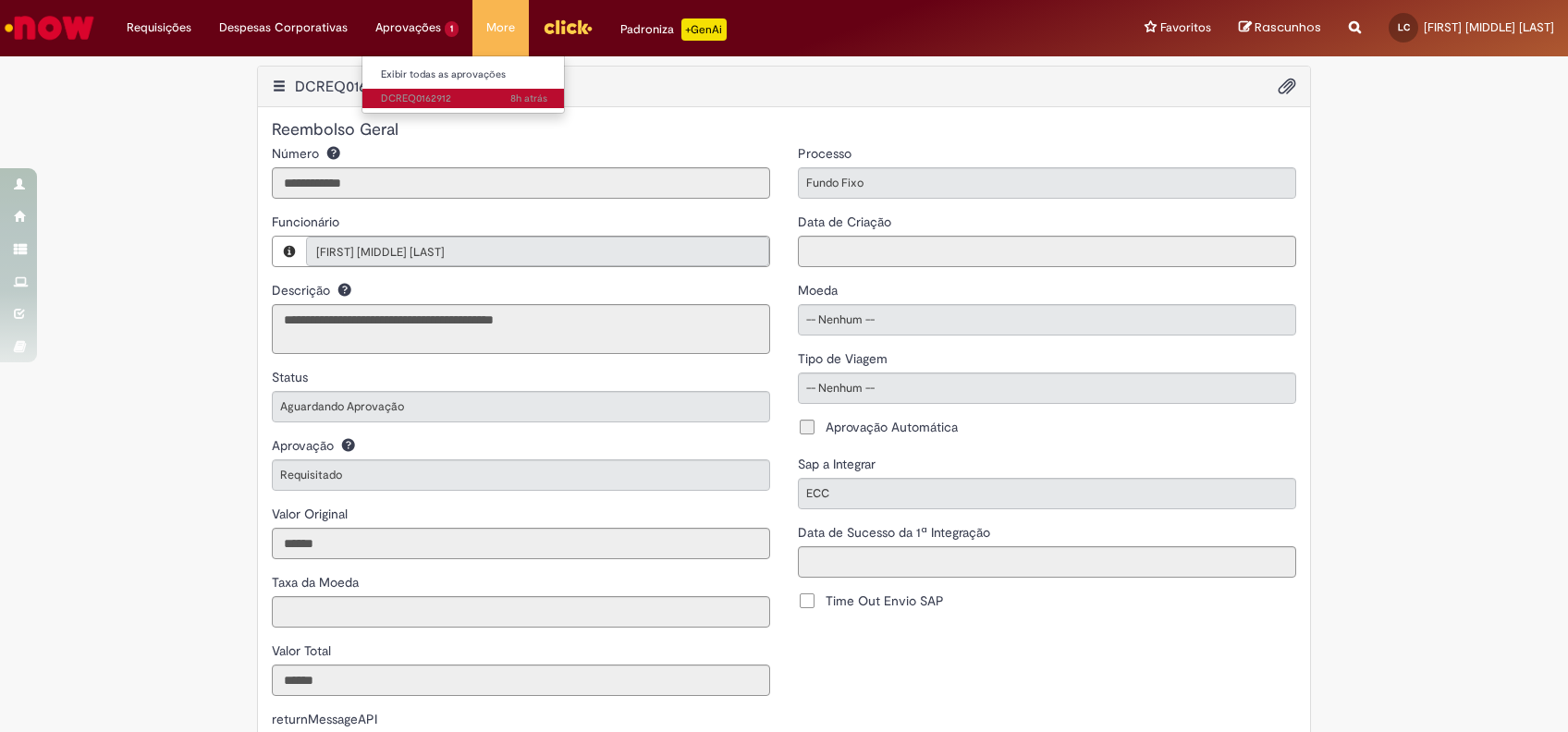 click on "[TIME] atrás [TIME] atrás  DCREQ0162912" at bounding box center [464, 99] 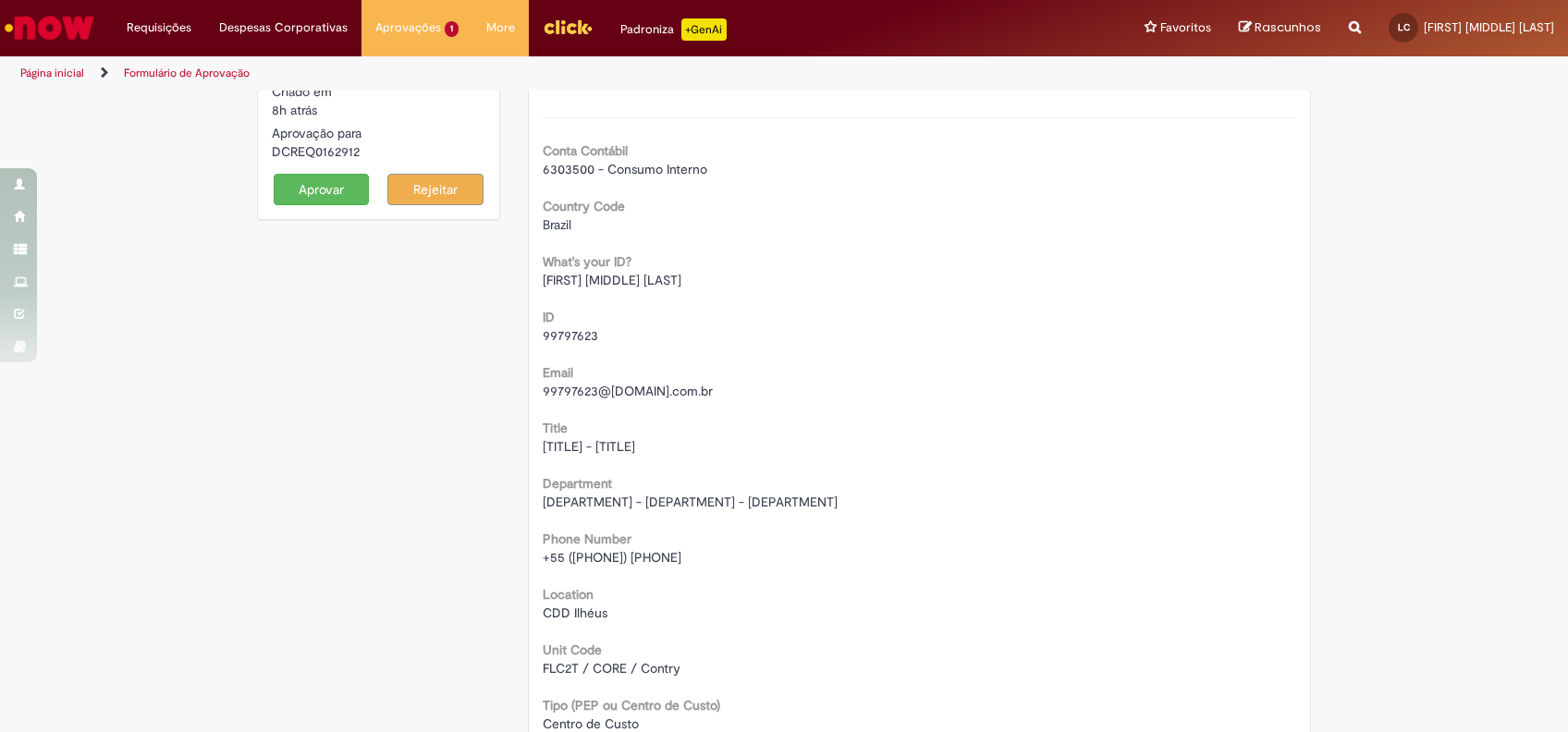 scroll, scrollTop: 0, scrollLeft: 0, axis: both 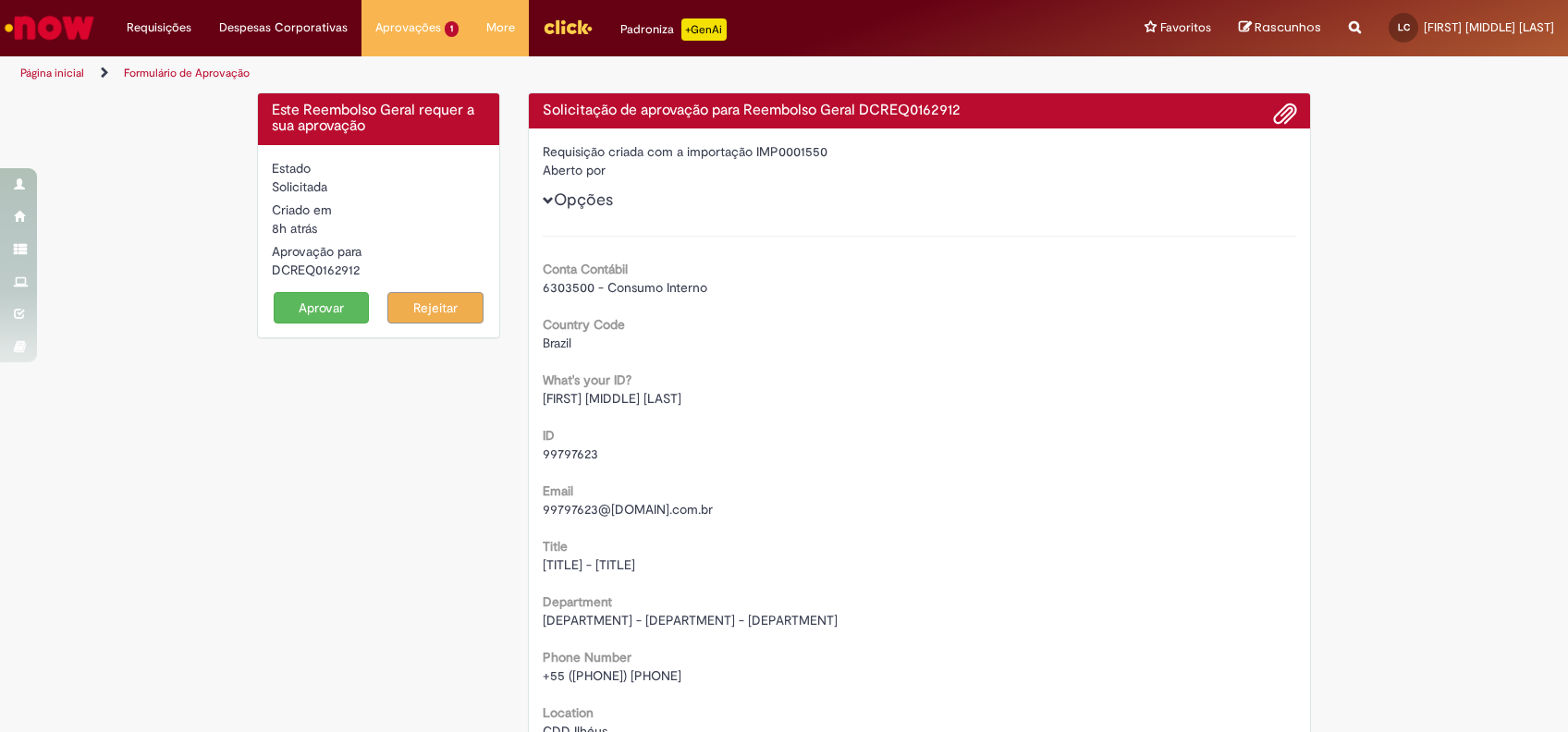 click on "Aprovar" at bounding box center [322, 308] 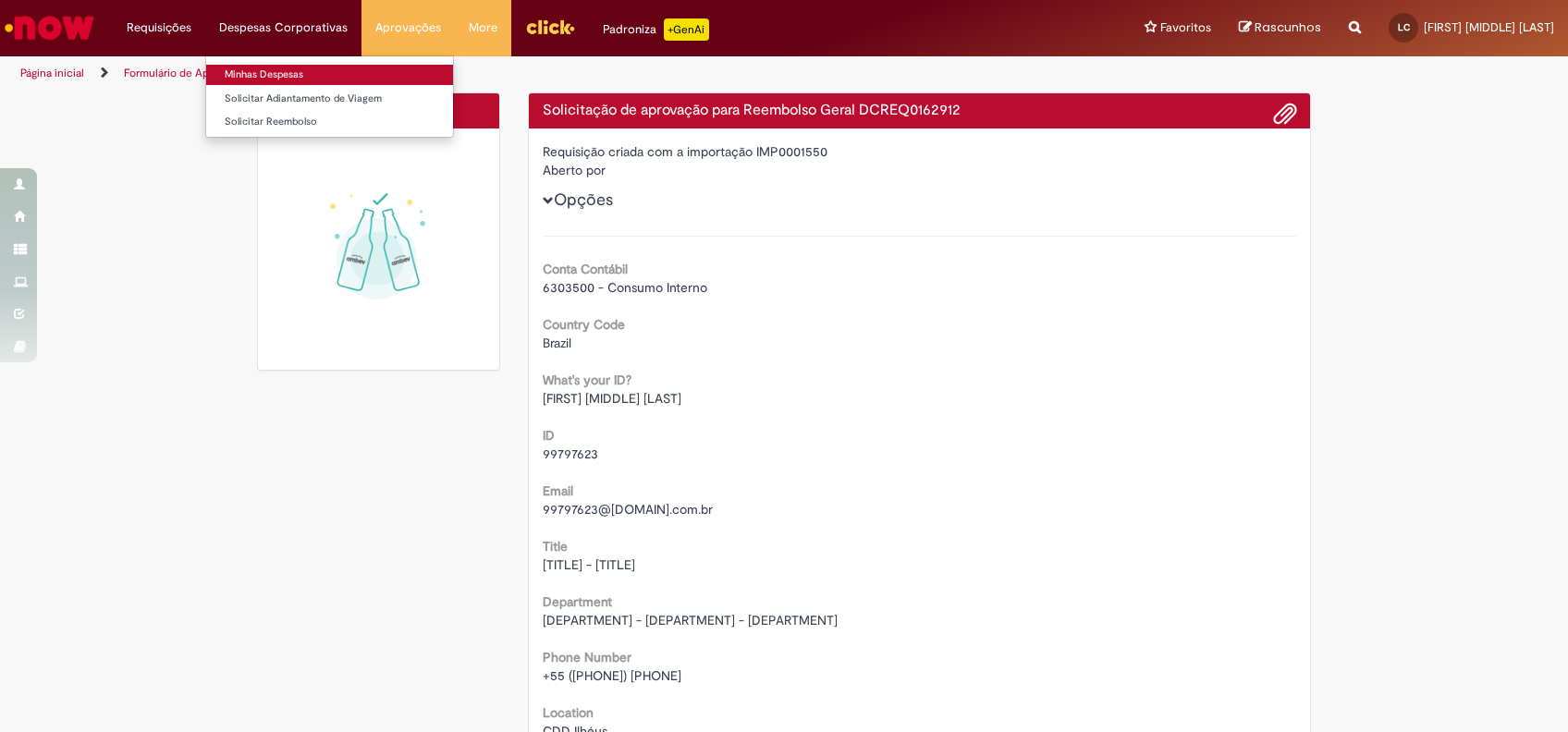 click on "Minhas Despesas" at bounding box center (329, 75) 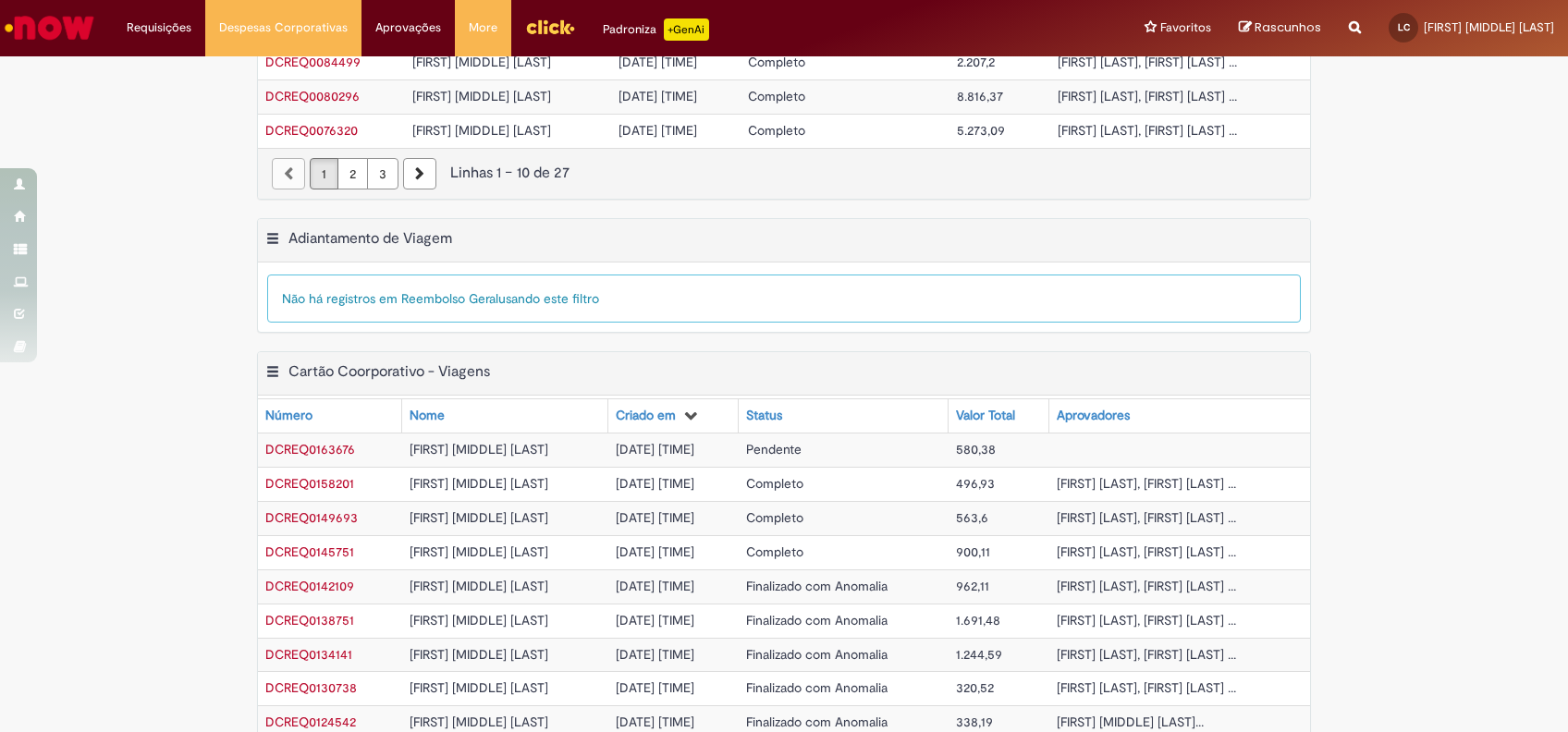 scroll, scrollTop: 862, scrollLeft: 0, axis: vertical 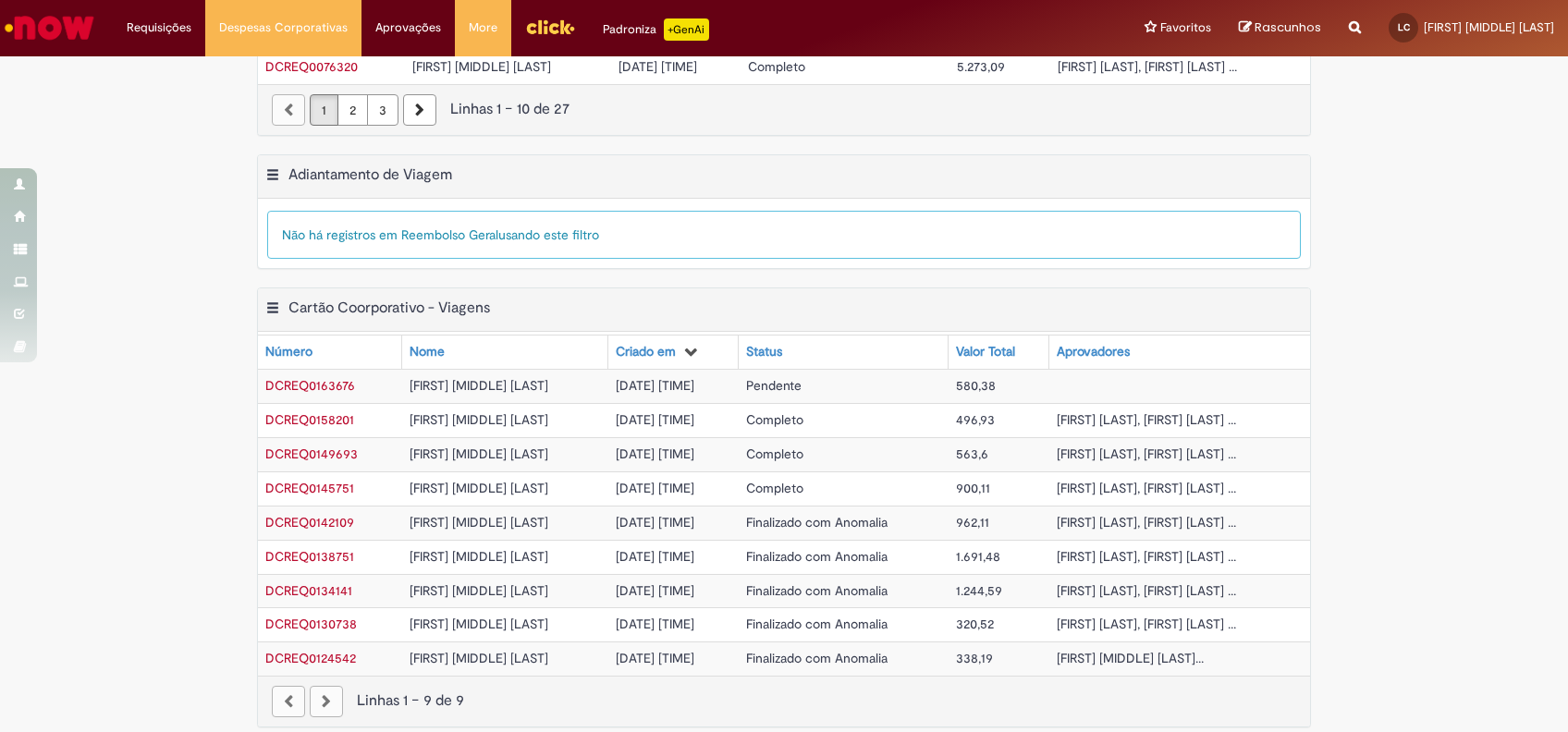 click on "[DATE] [TIME]" at bounding box center (655, 385) 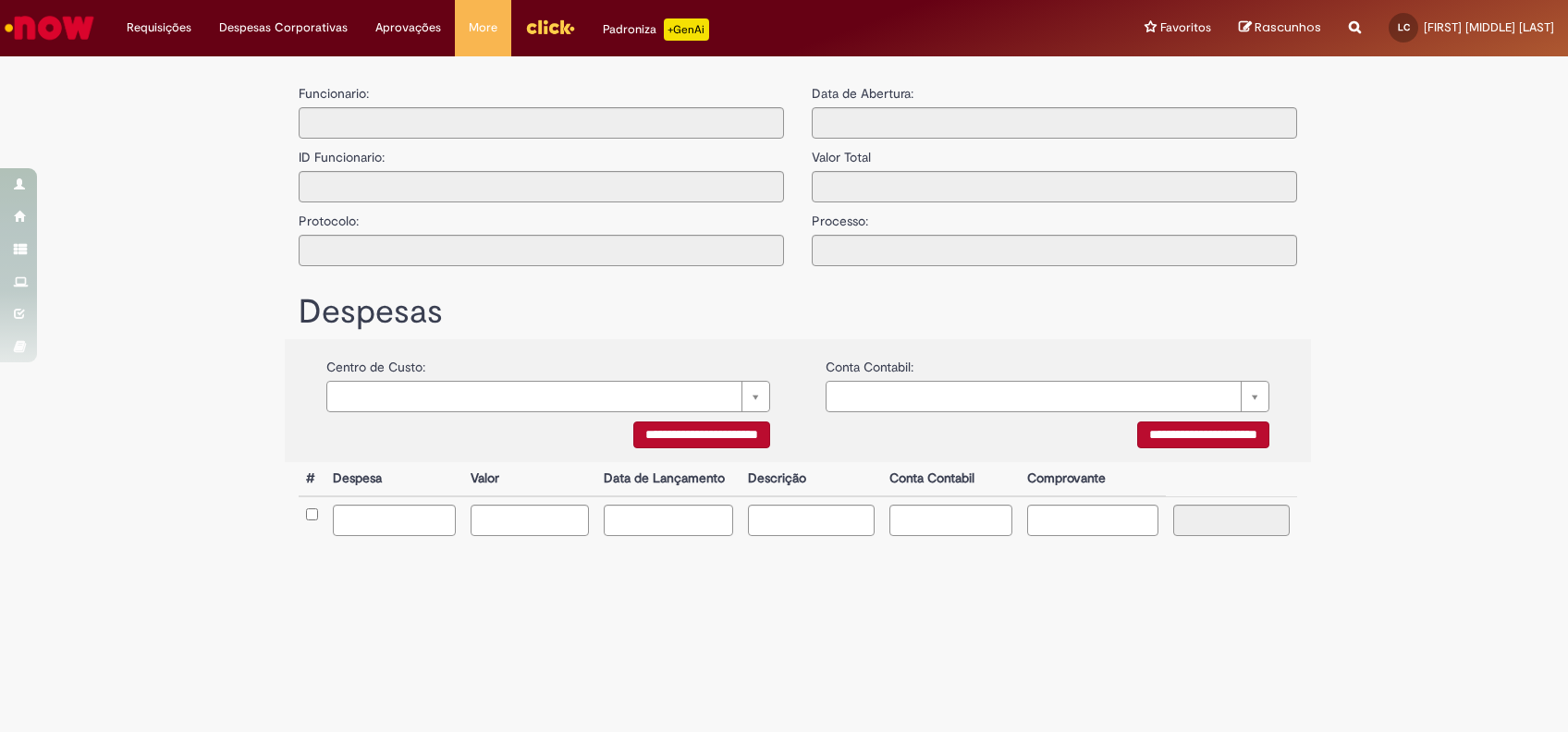 type on "**********" 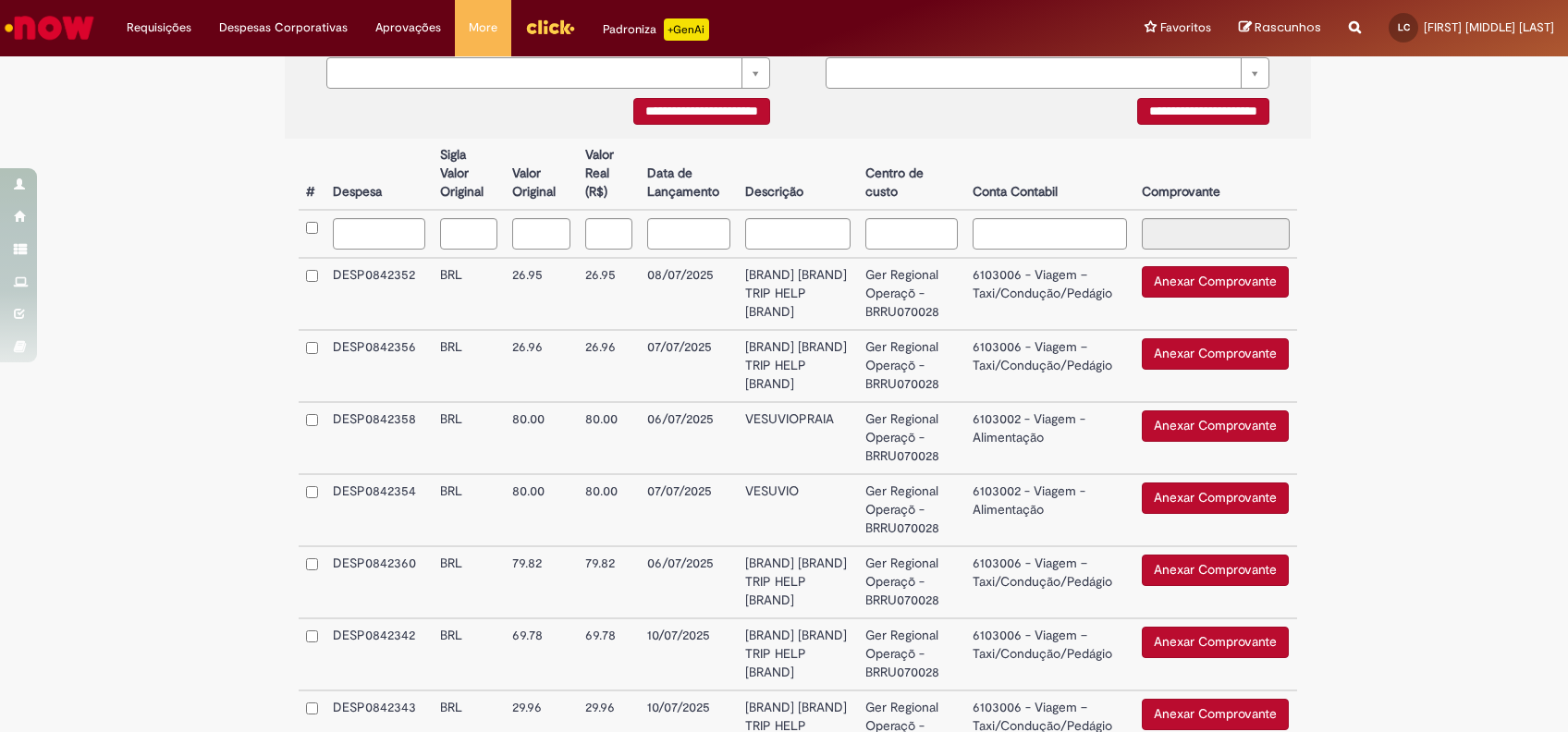 scroll, scrollTop: 458, scrollLeft: 0, axis: vertical 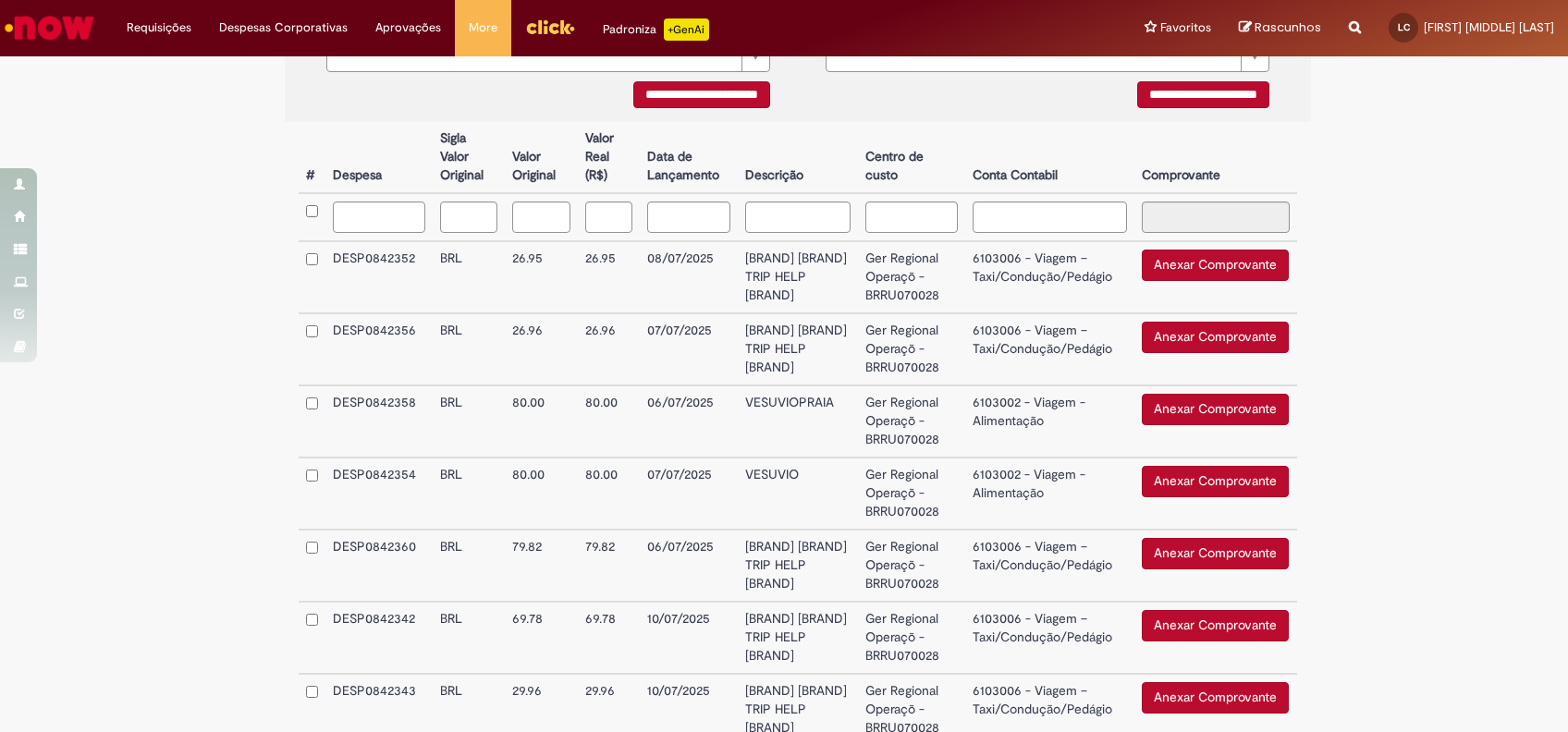 click on "**********" at bounding box center (784, 353) 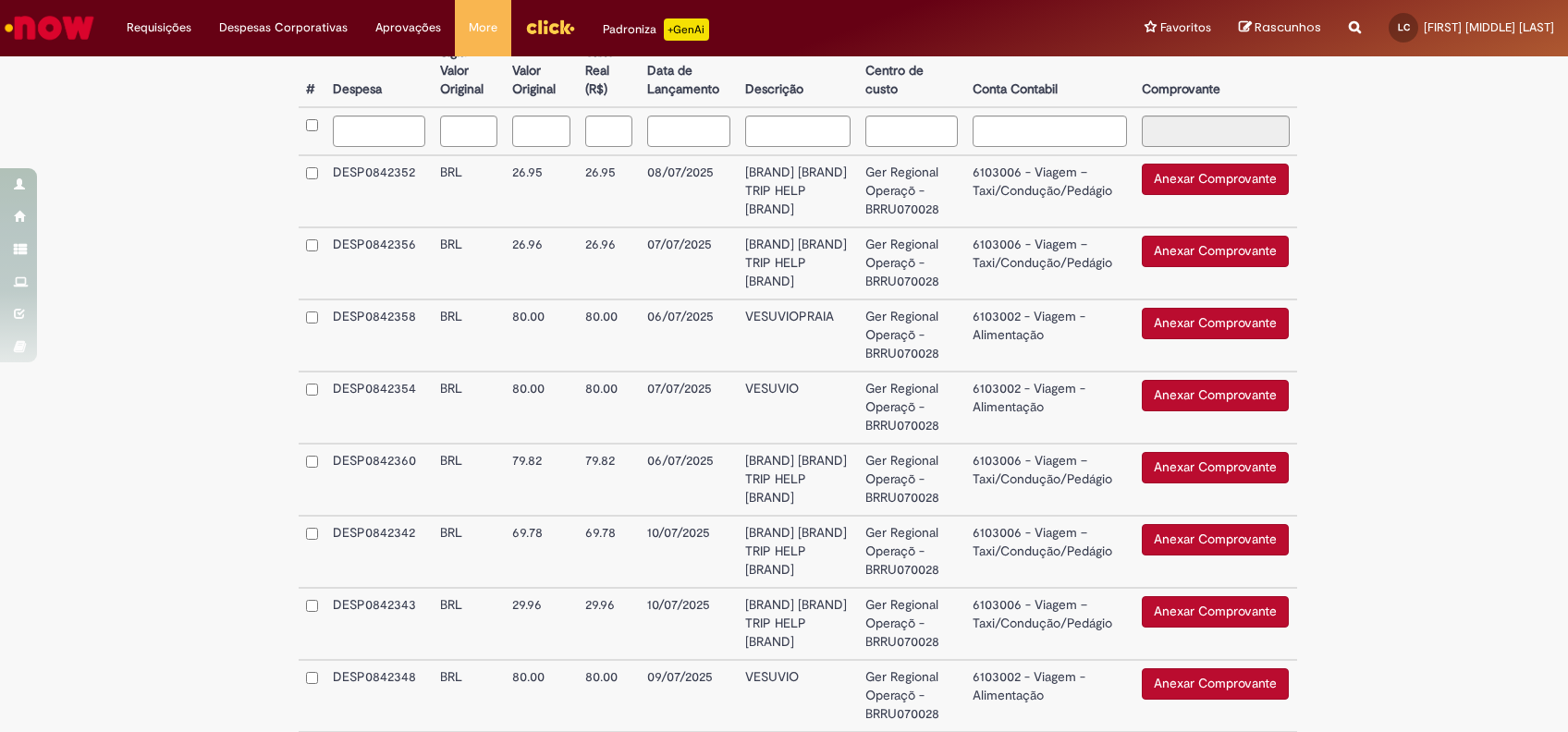 scroll, scrollTop: 511, scrollLeft: 0, axis: vertical 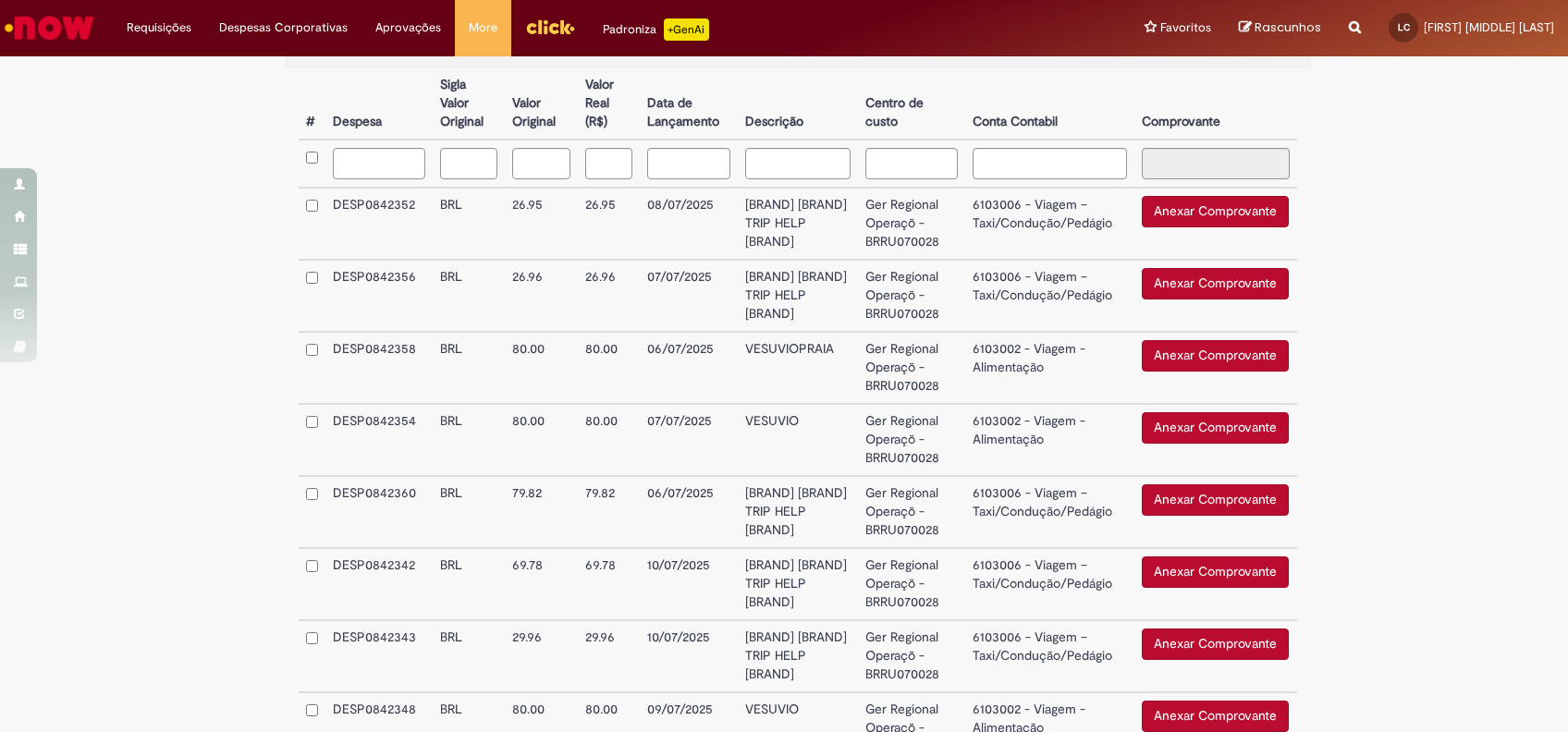click on "Anexar Comprovante" at bounding box center (1215, 212) 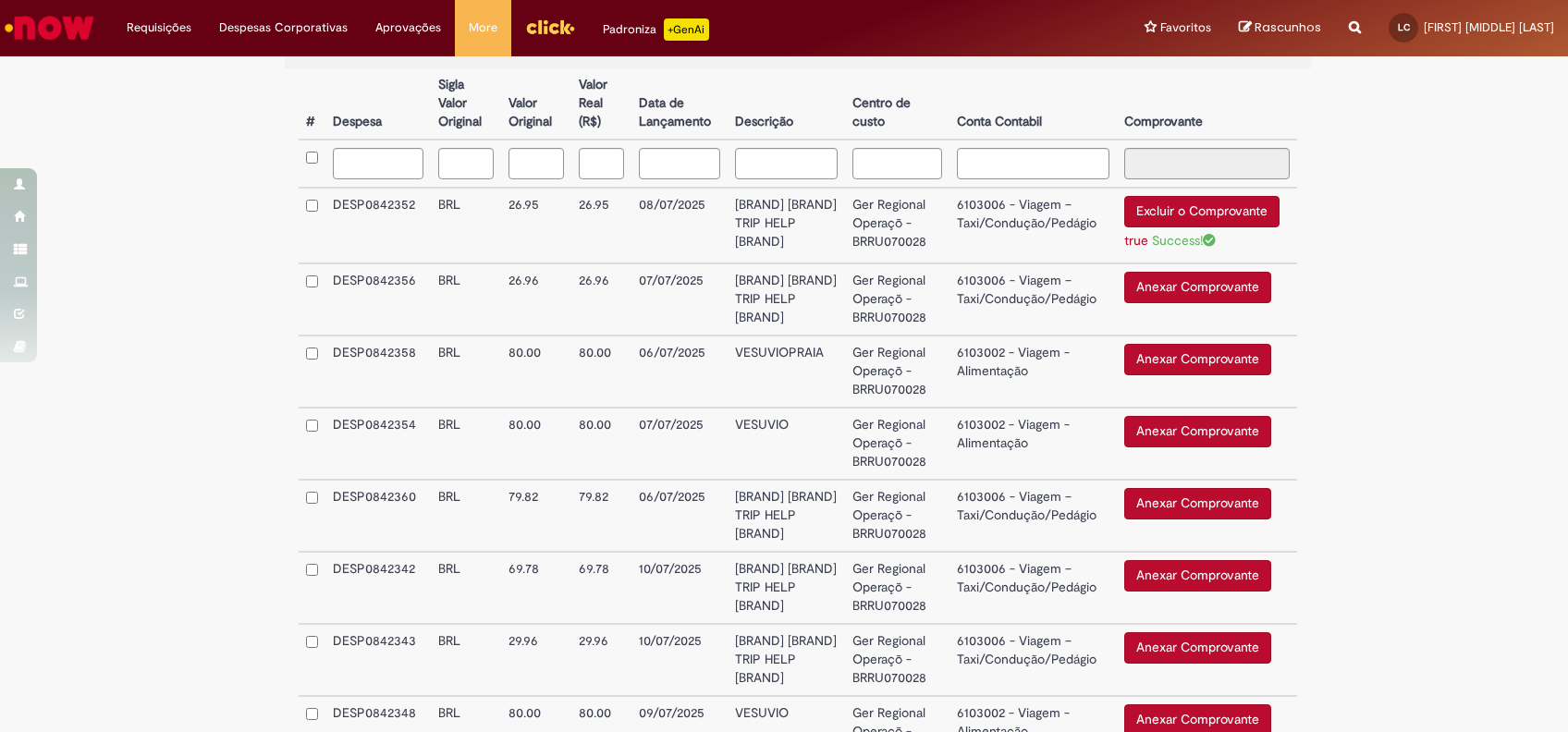 click on "Anexar Comprovante" at bounding box center (1197, 287) 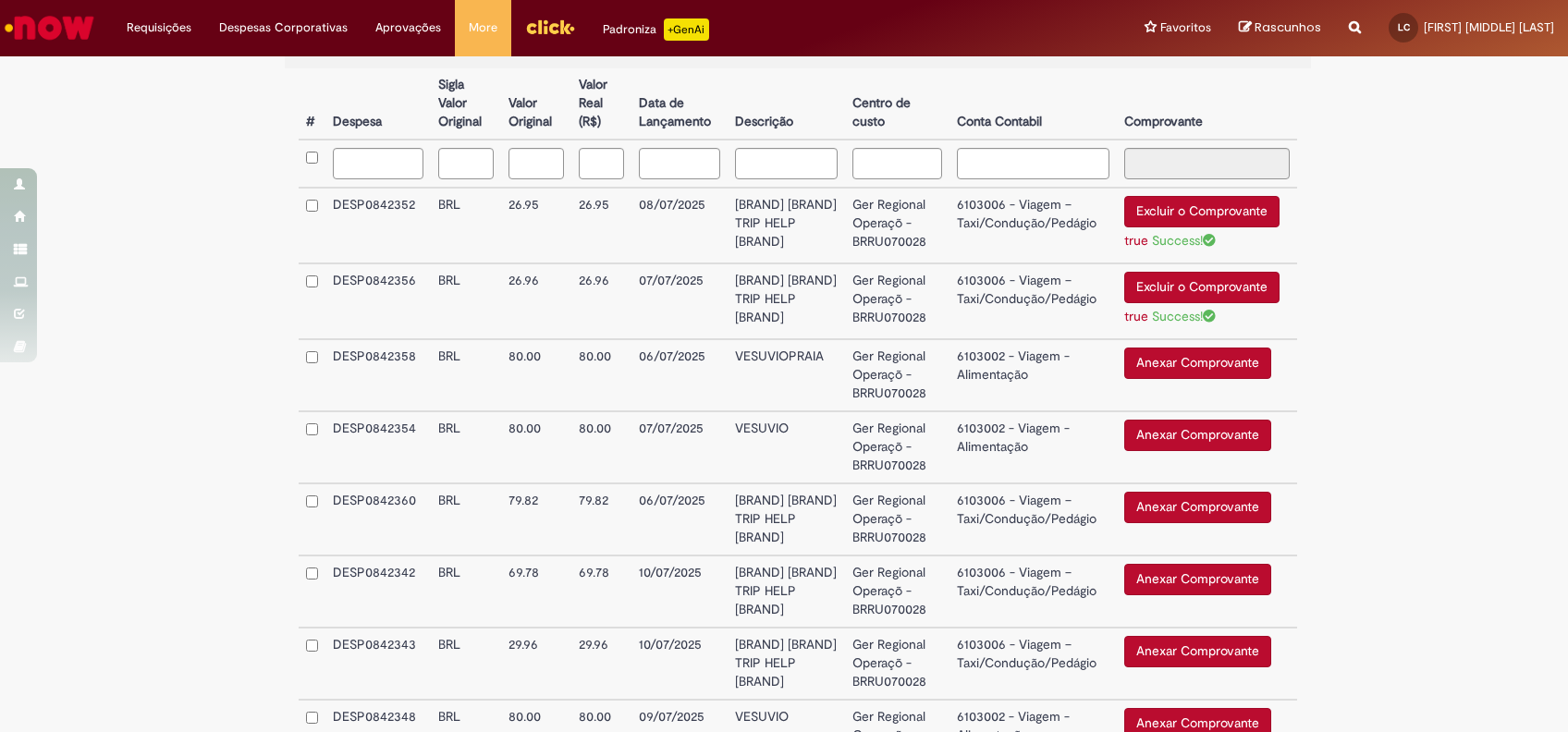 click on "Anexar Comprovante" at bounding box center (1197, 507) 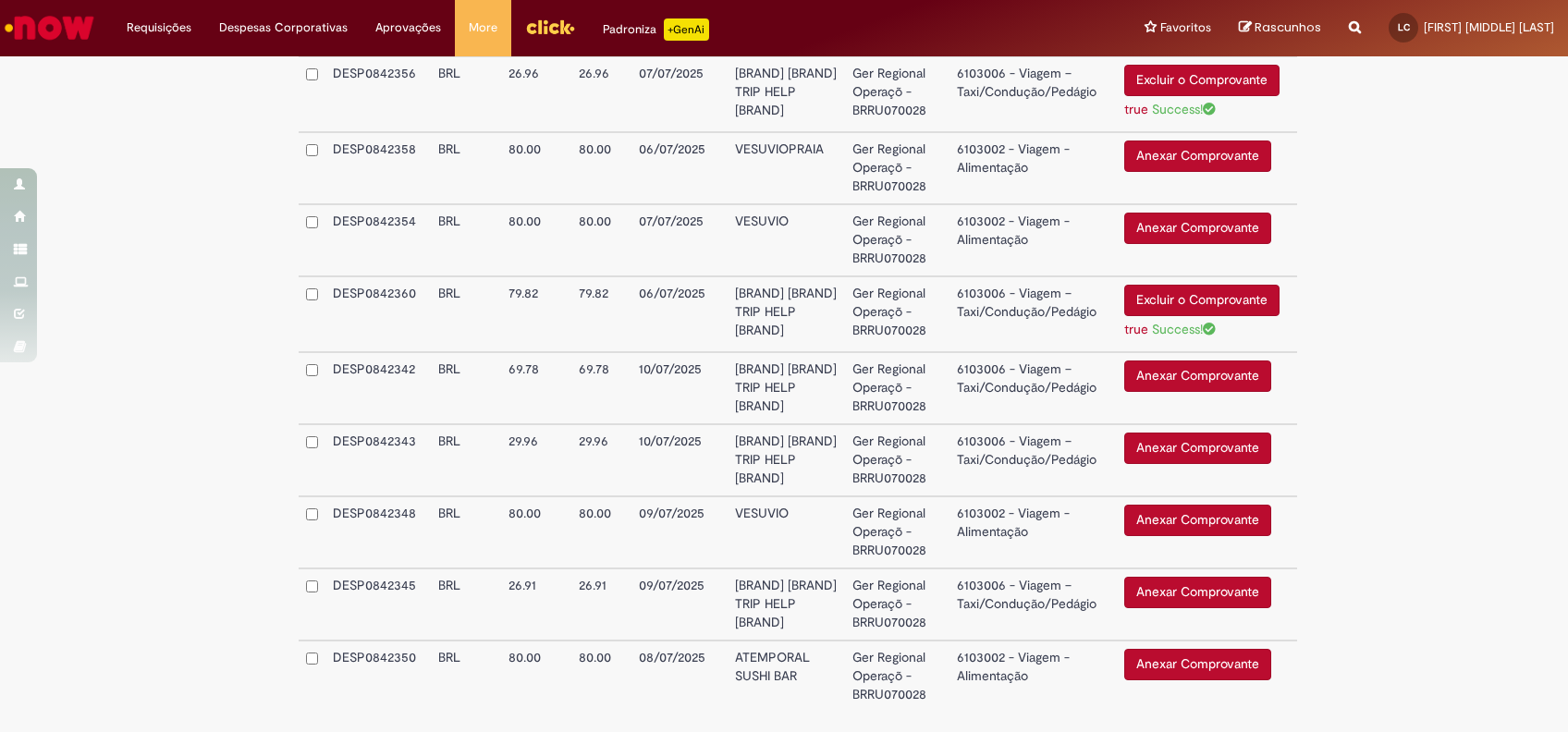 scroll, scrollTop: 758, scrollLeft: 0, axis: vertical 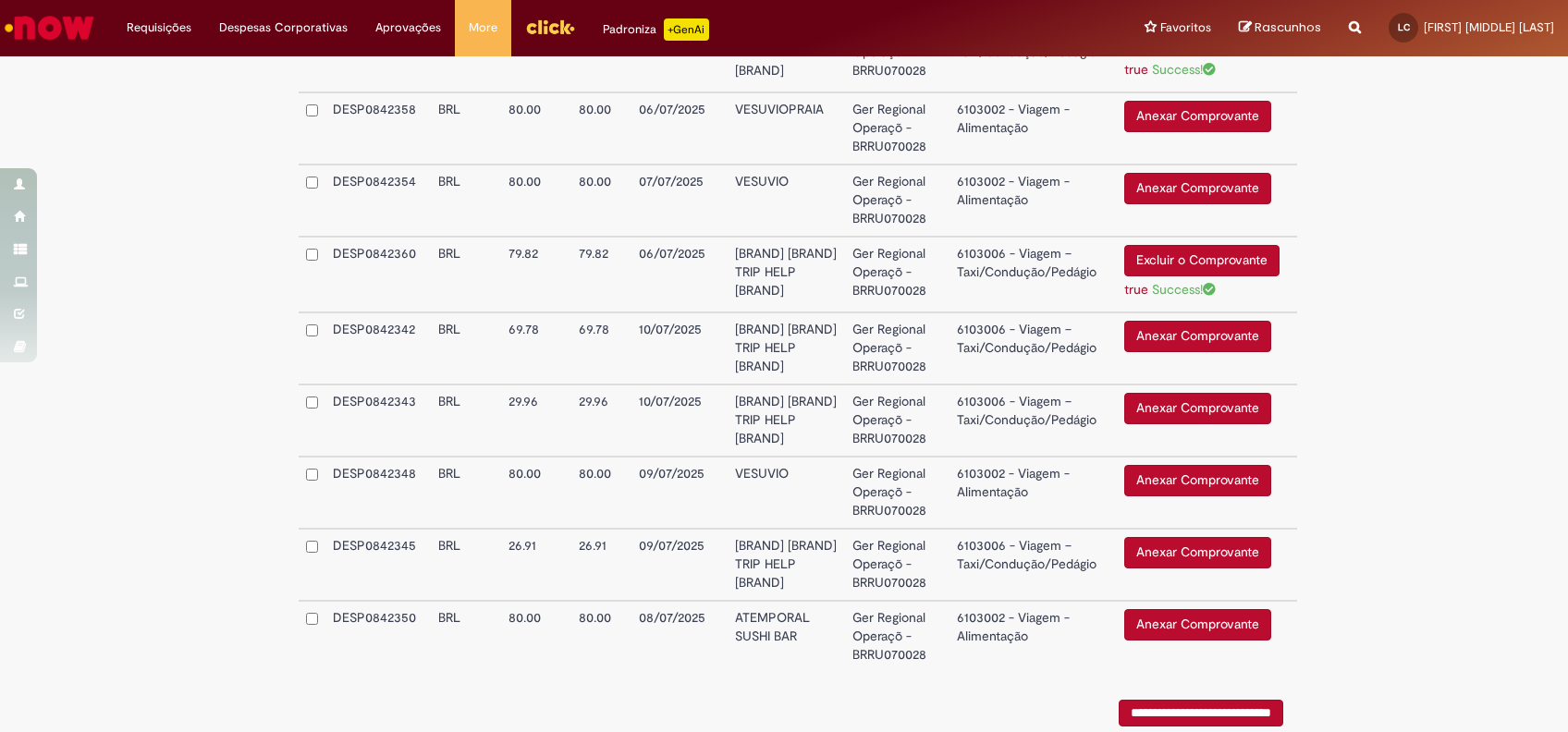 click on "Anexar Comprovante" at bounding box center (1197, 336) 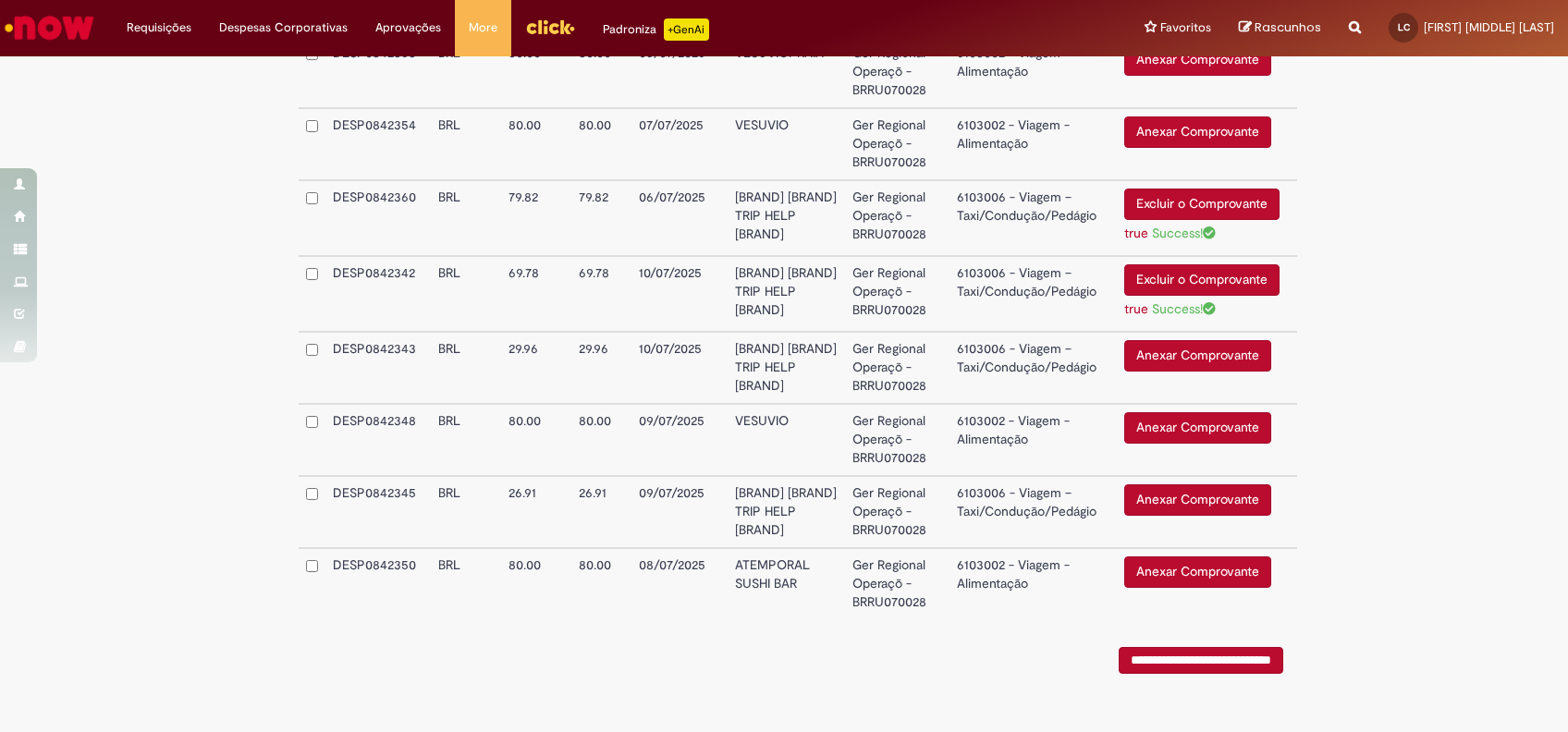 scroll, scrollTop: 841, scrollLeft: 0, axis: vertical 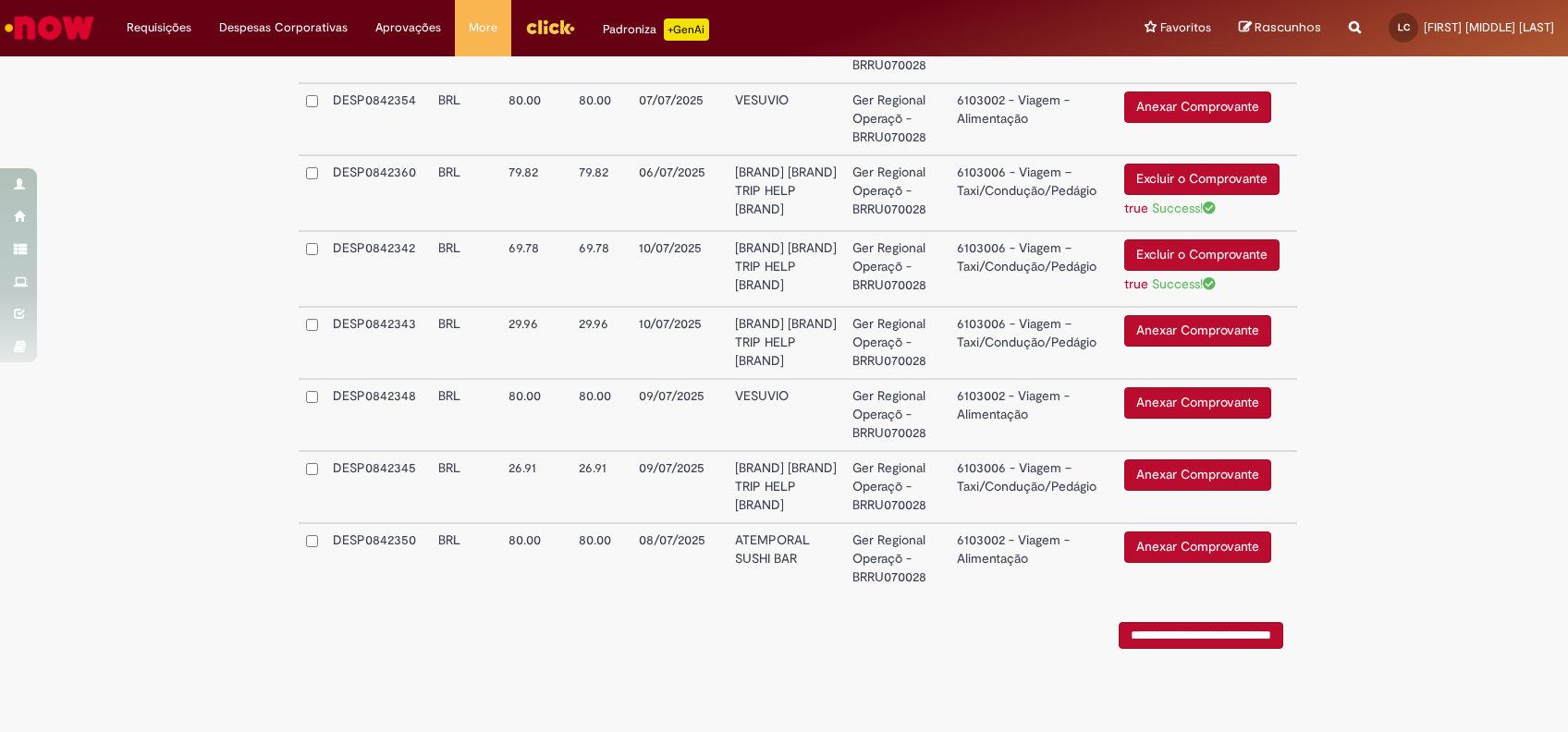 click on "Anexar Comprovante" at bounding box center (1197, 331) 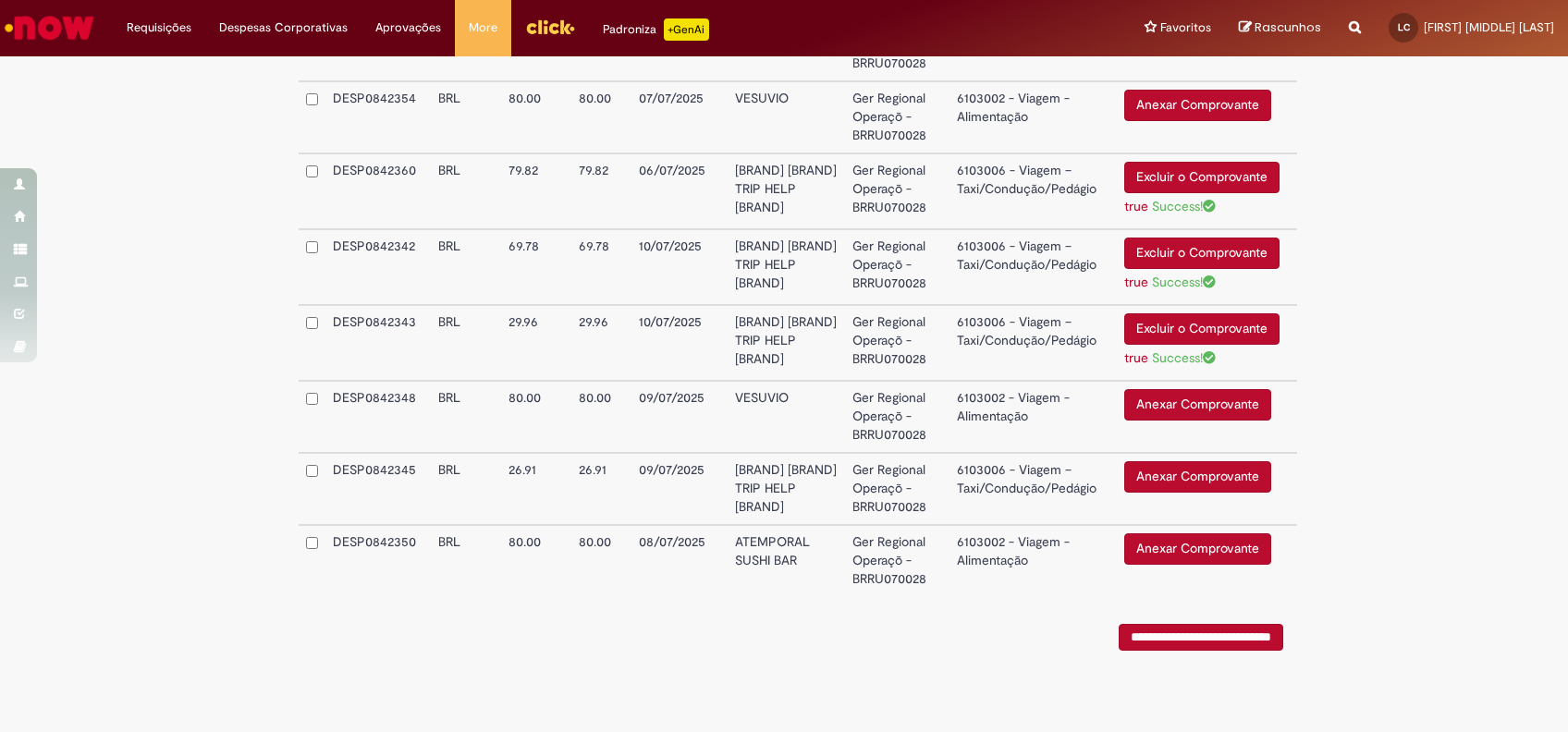 click on "Anexar Comprovante" at bounding box center (1197, 477) 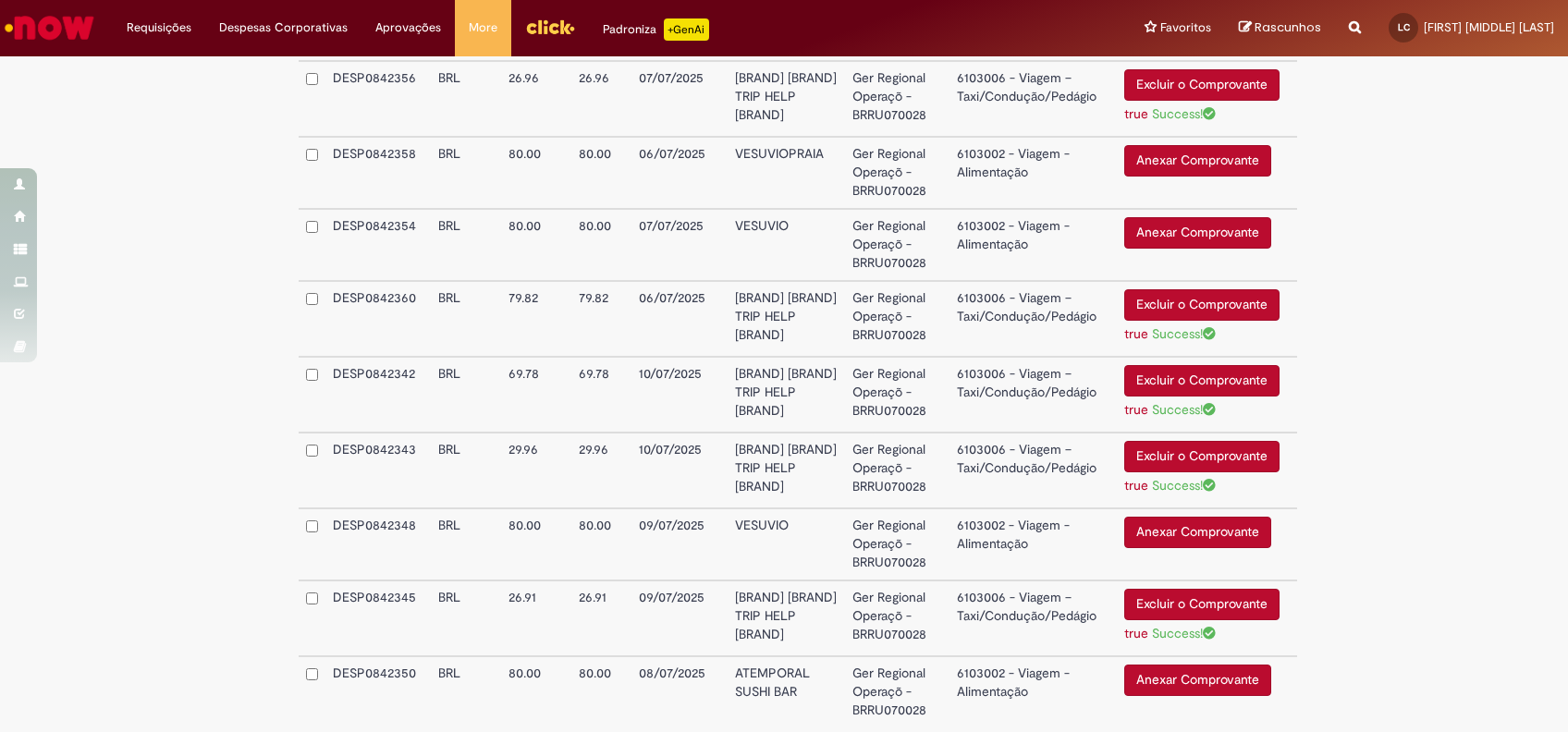 scroll, scrollTop: 766, scrollLeft: 0, axis: vertical 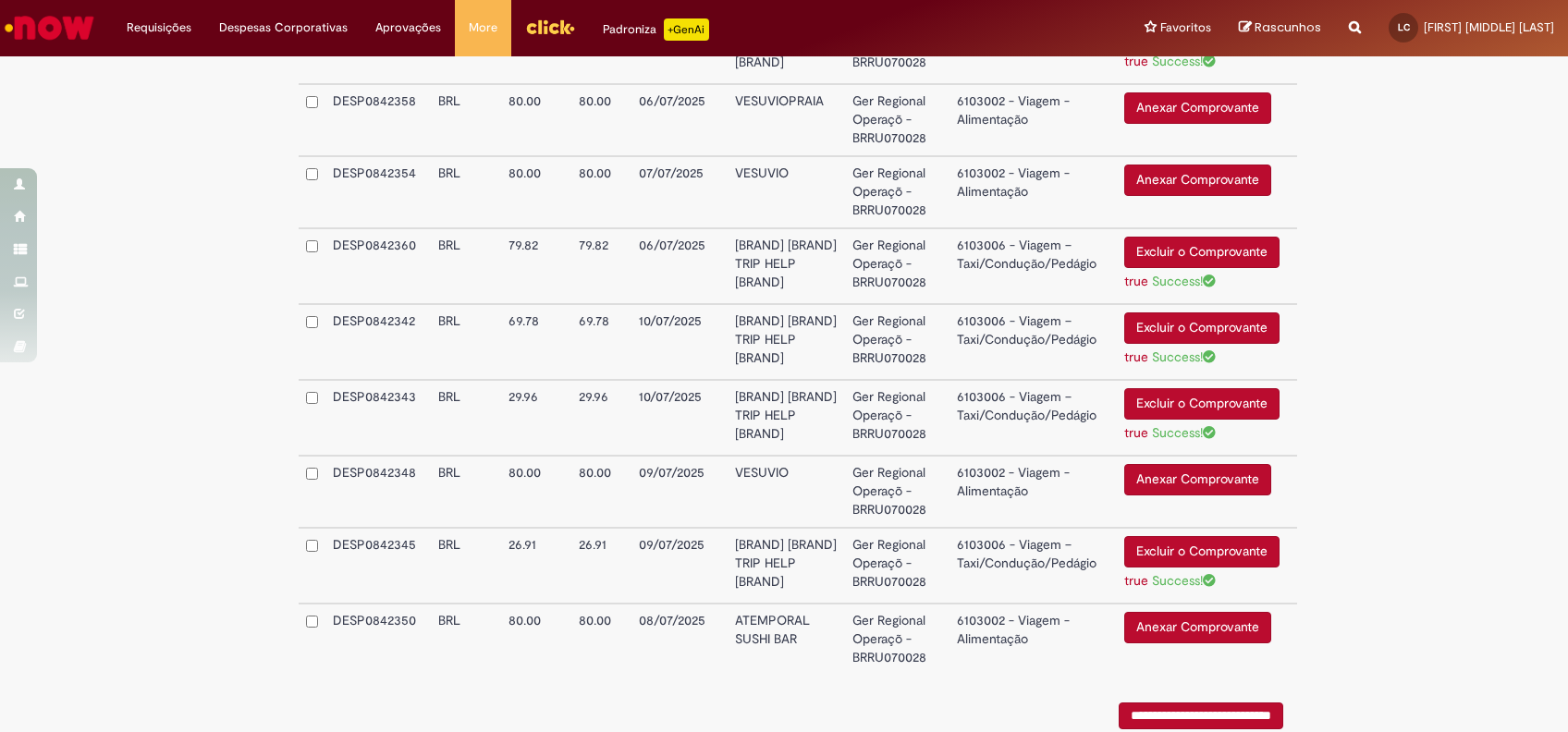 click on "Anexar Comprovante" at bounding box center [1197, 480] 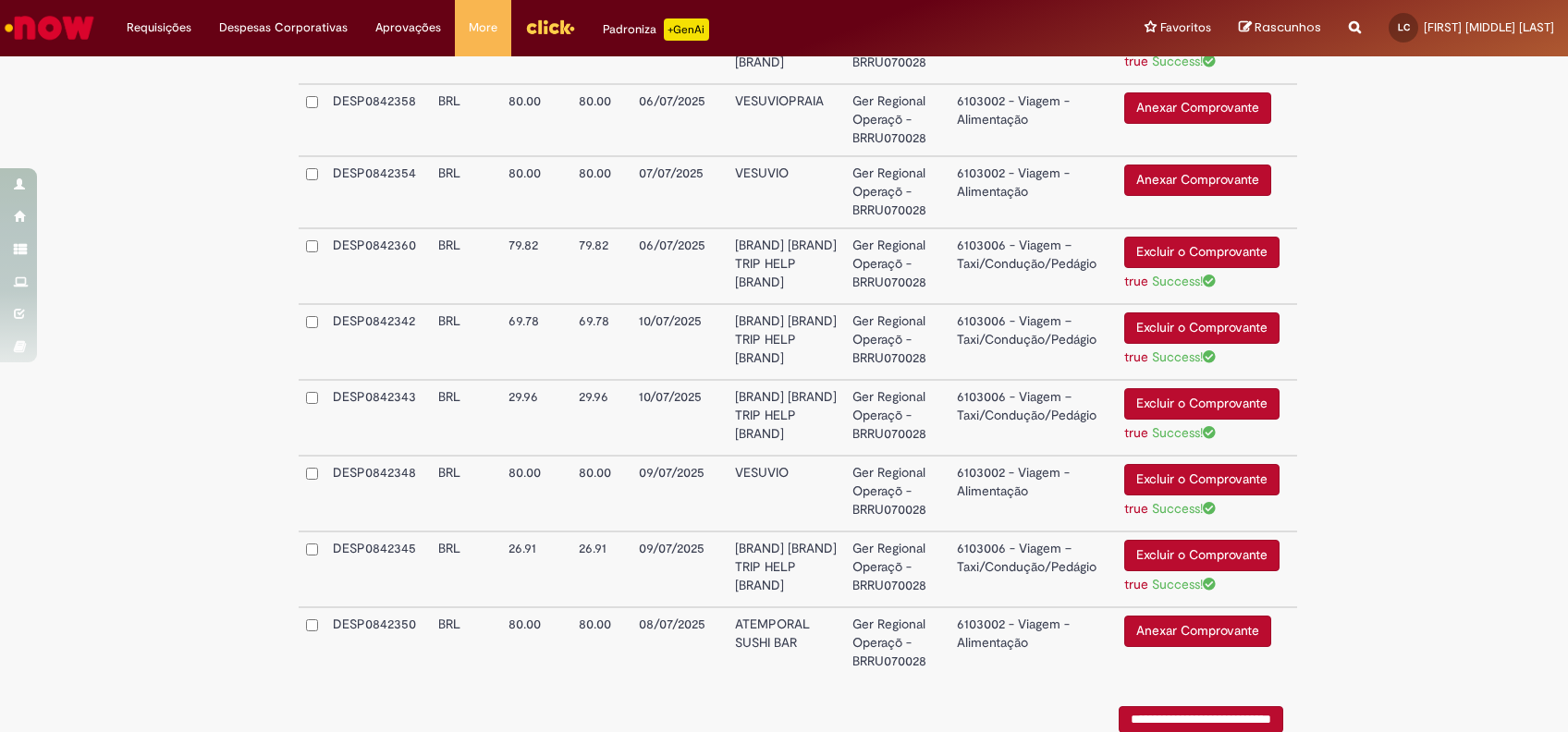 click on "Anexar Comprovante" at bounding box center (1197, 180) 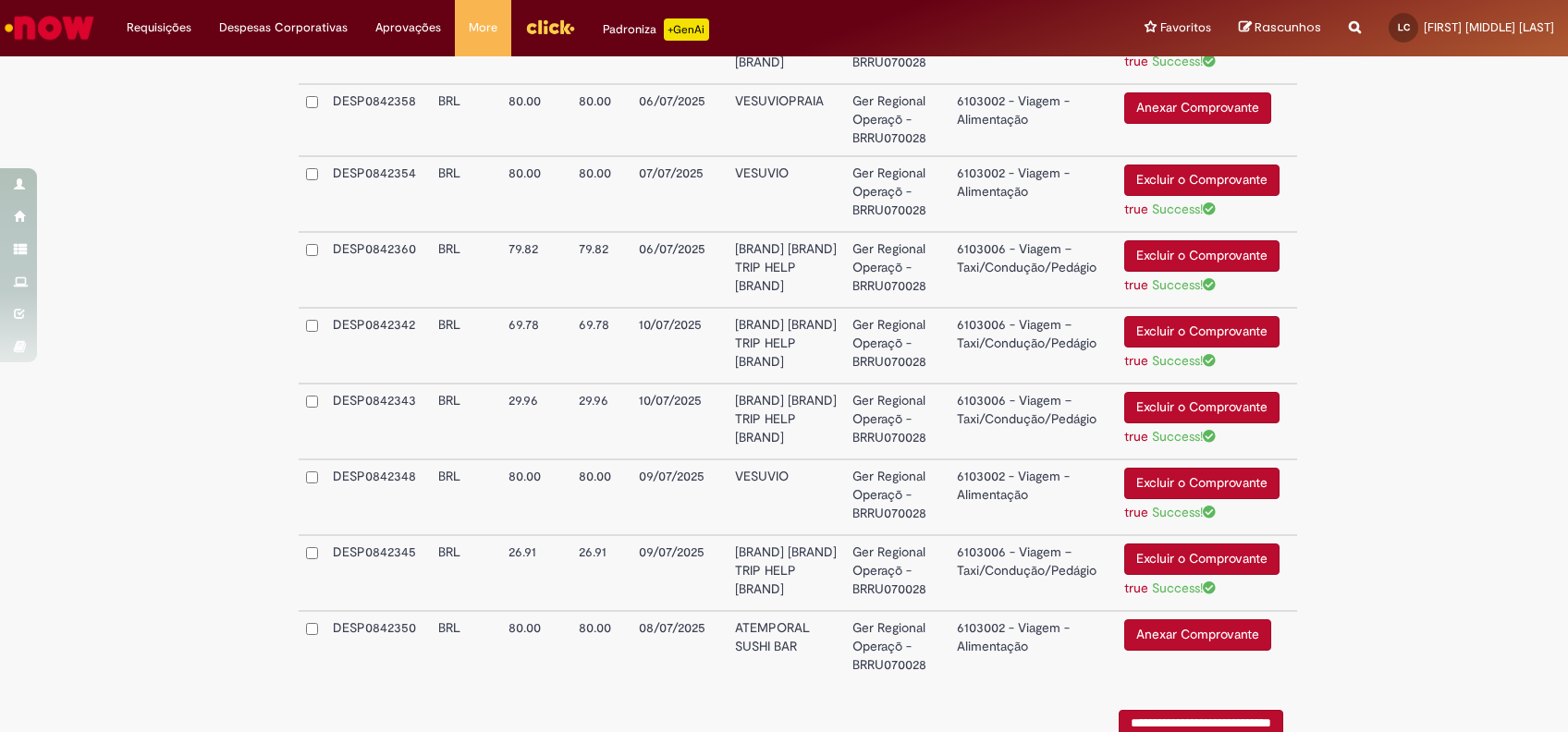 click on "Anexar Comprovante" at bounding box center (1197, 108) 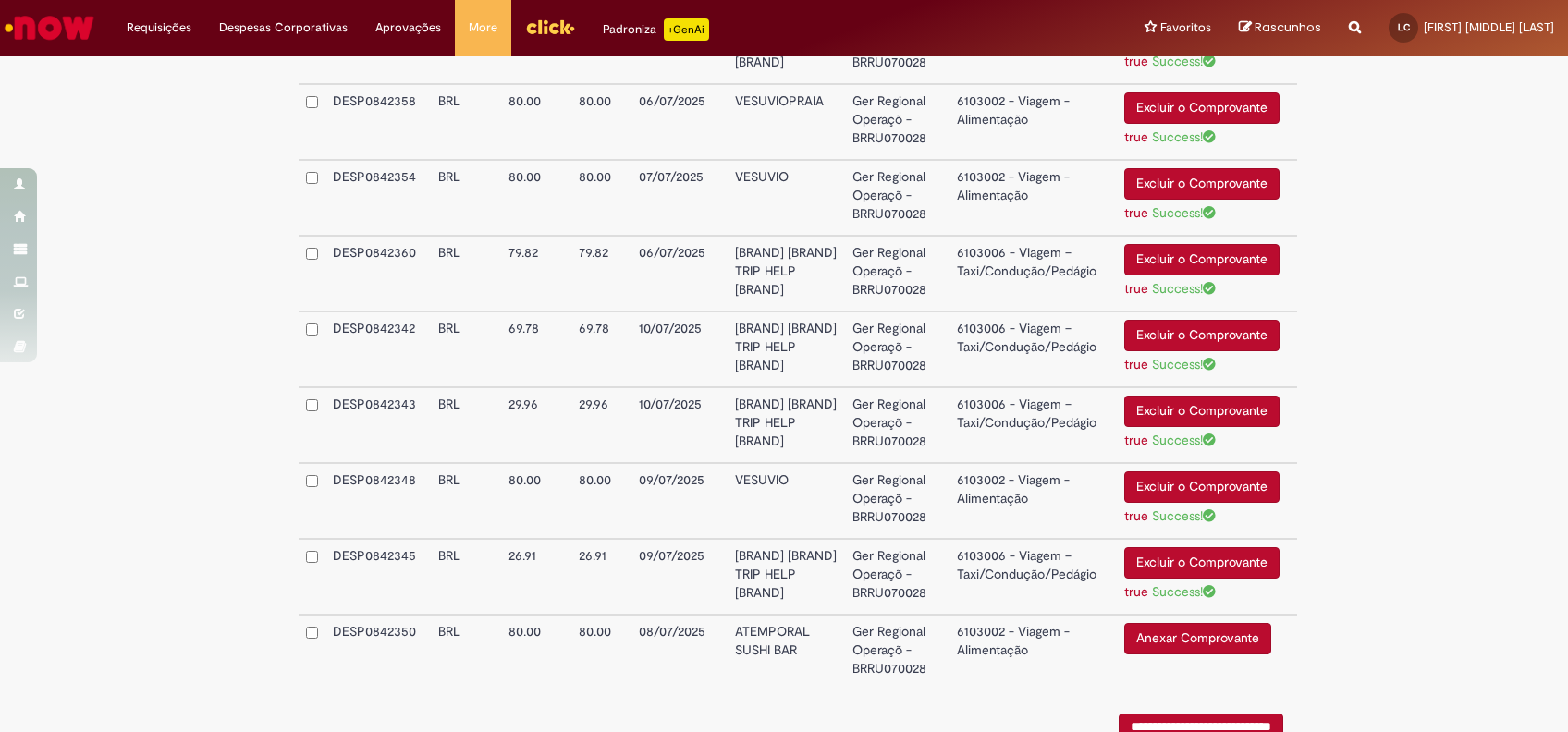 click on "Anexar Comprovante" at bounding box center [1197, 639] 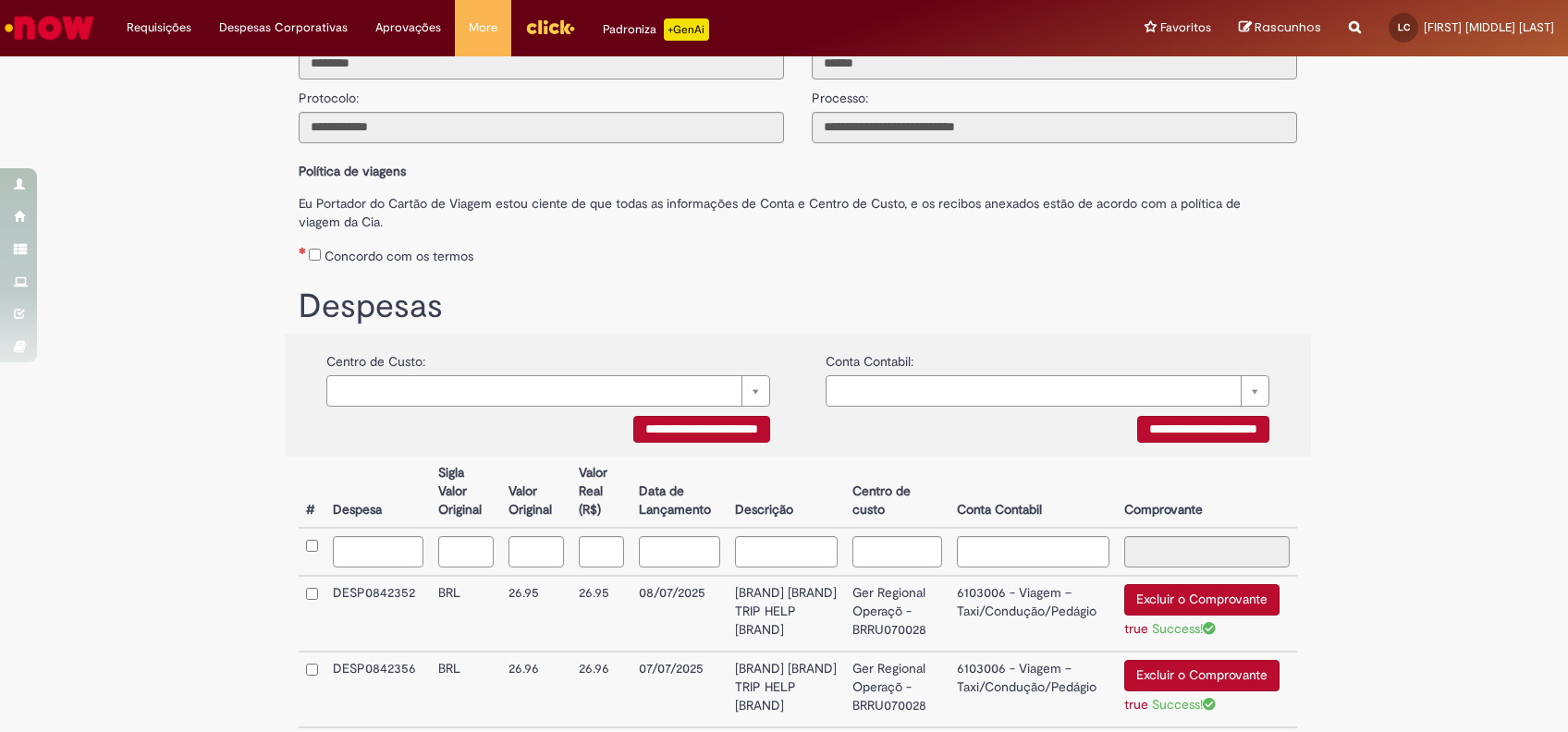 scroll, scrollTop: 862, scrollLeft: 0, axis: vertical 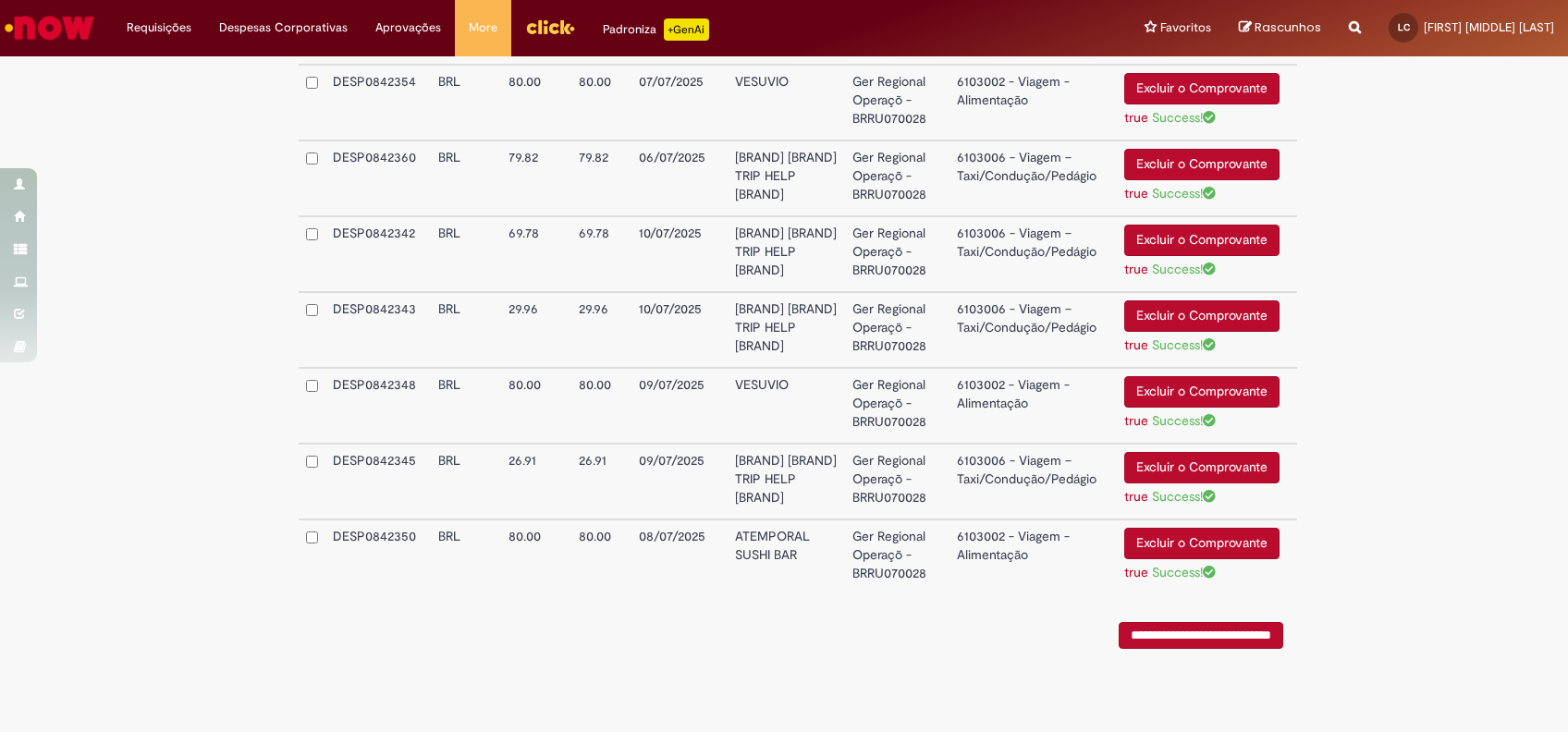 click on "**********" at bounding box center [1201, 635] 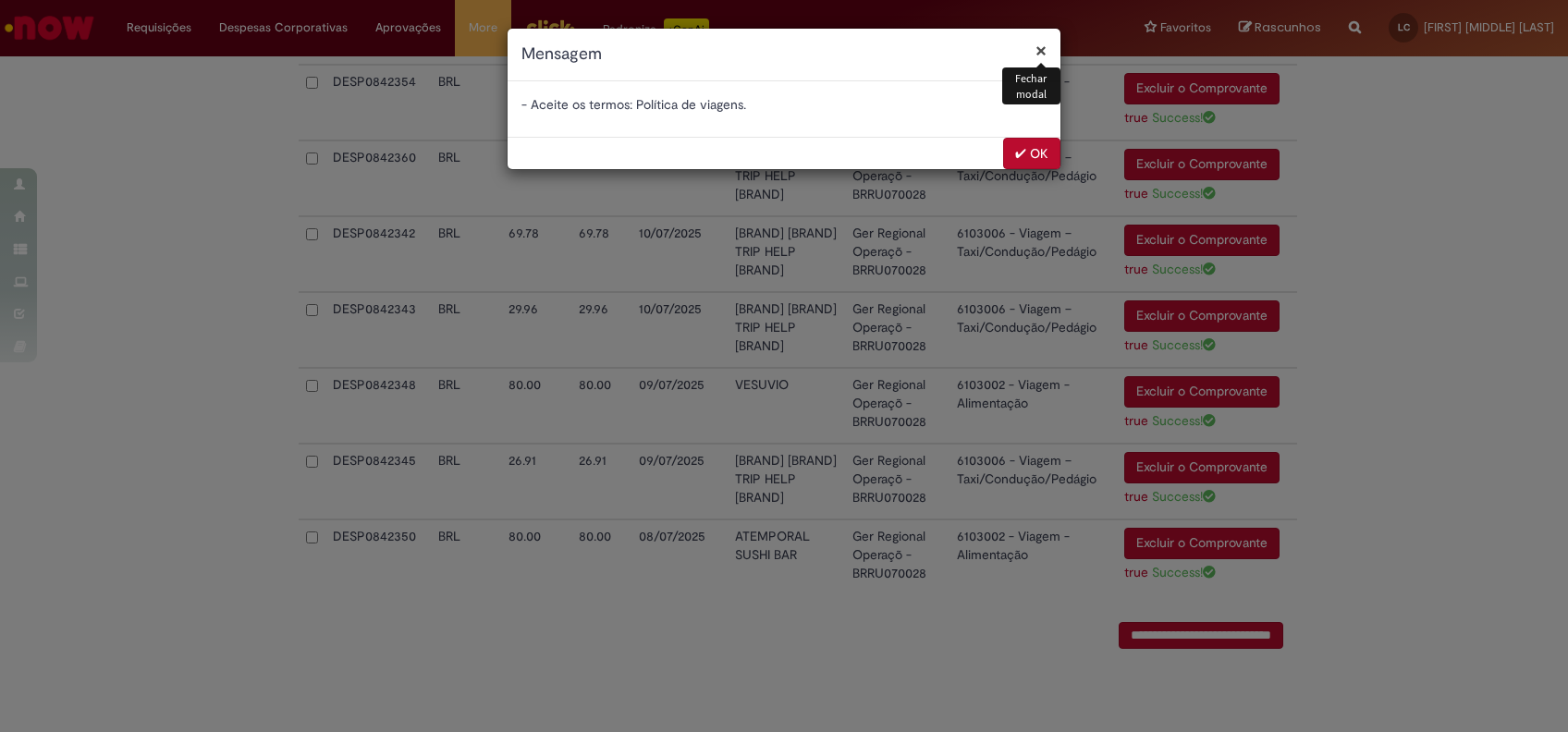 click on "✔ OK" at bounding box center [1032, 153] 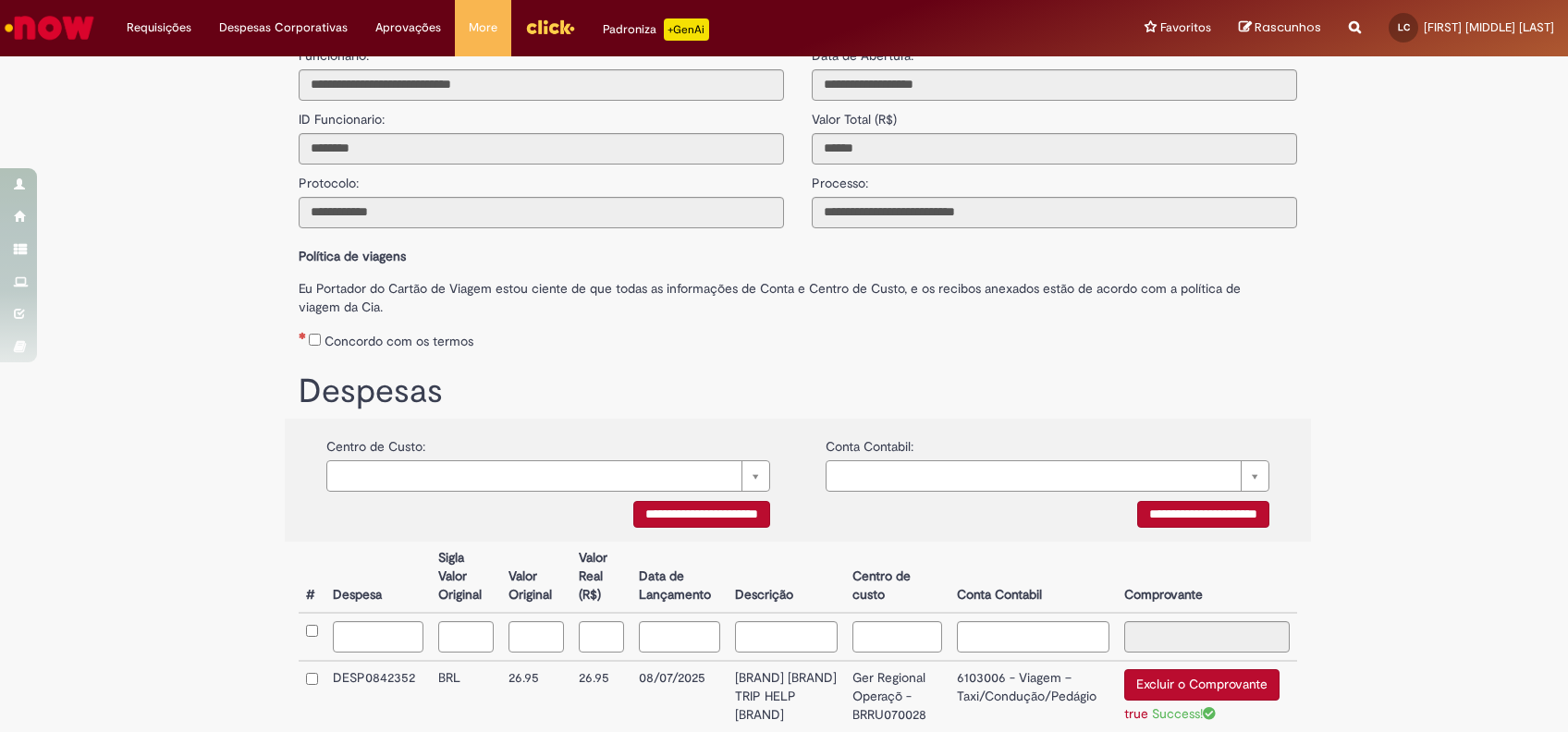 scroll, scrollTop: 0, scrollLeft: 0, axis: both 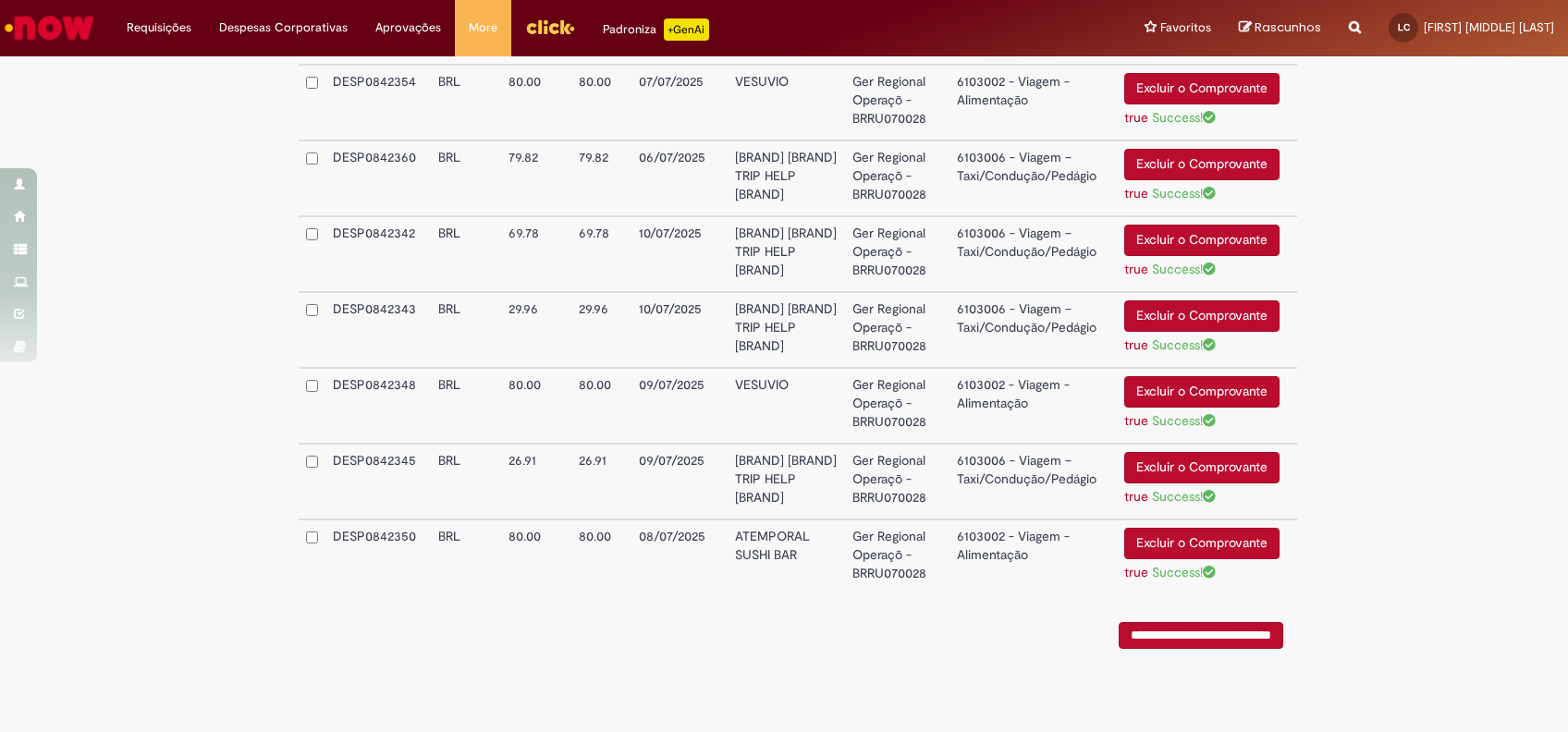 click on "**********" at bounding box center (1201, 635) 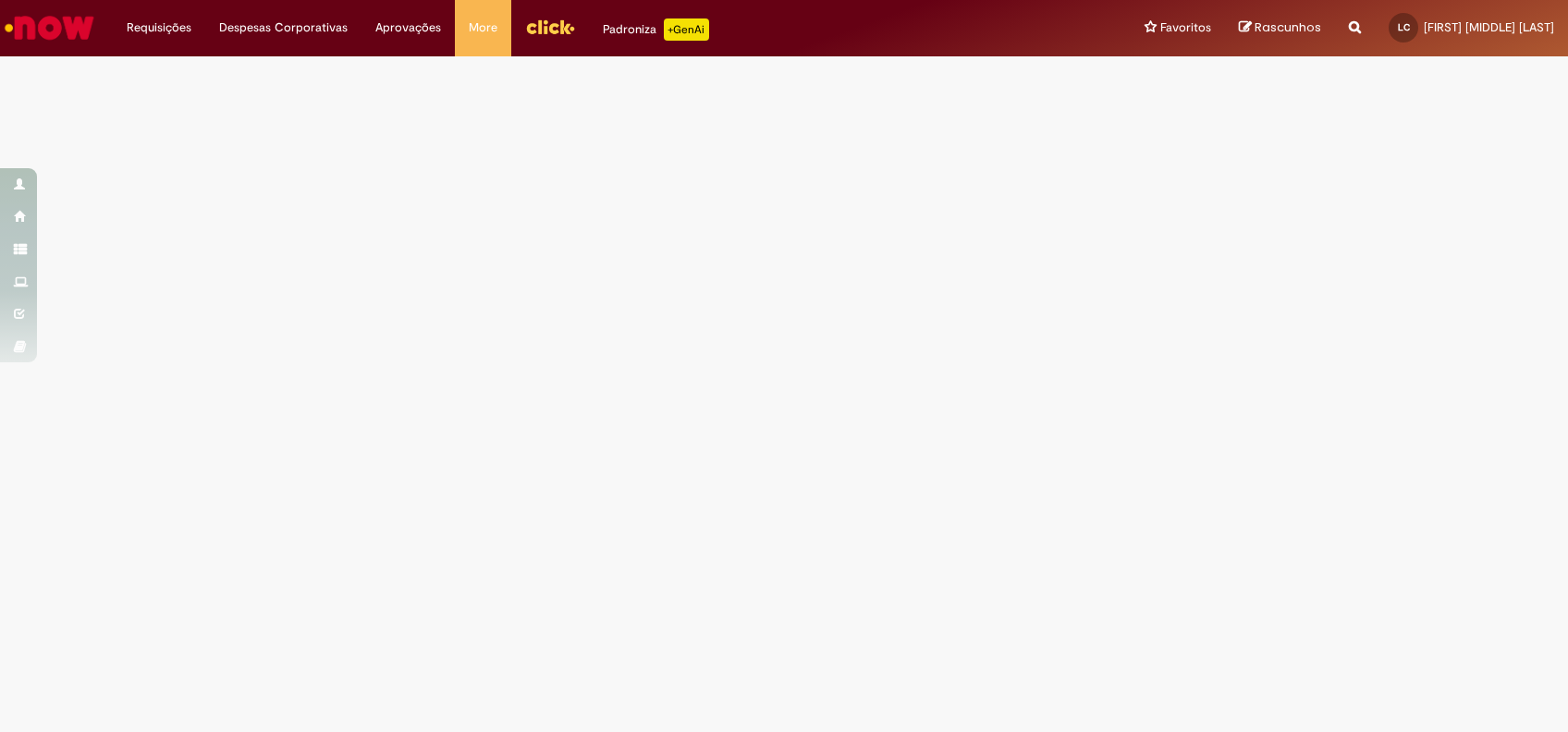 scroll, scrollTop: 0, scrollLeft: 0, axis: both 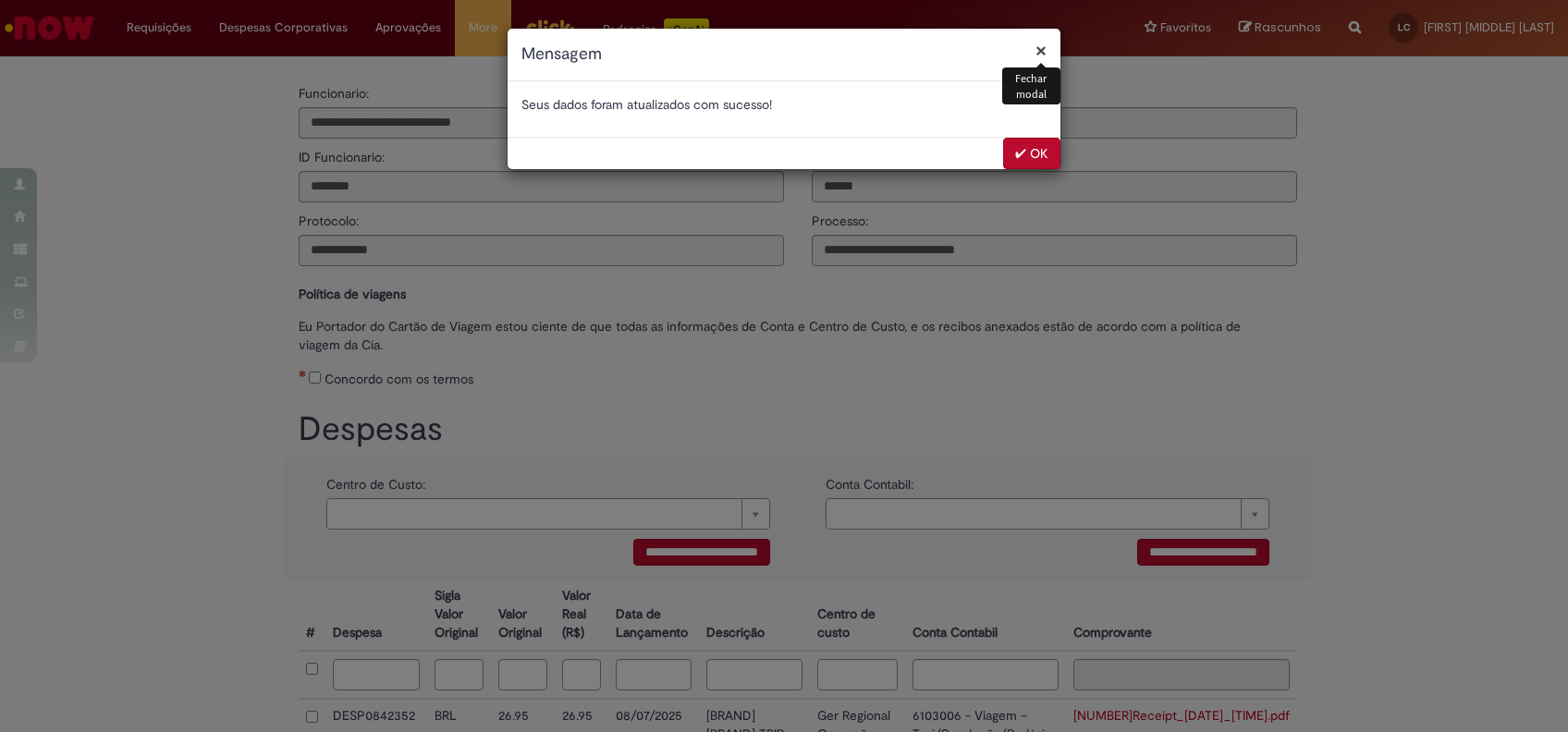 click on "✔ OK" at bounding box center (1032, 153) 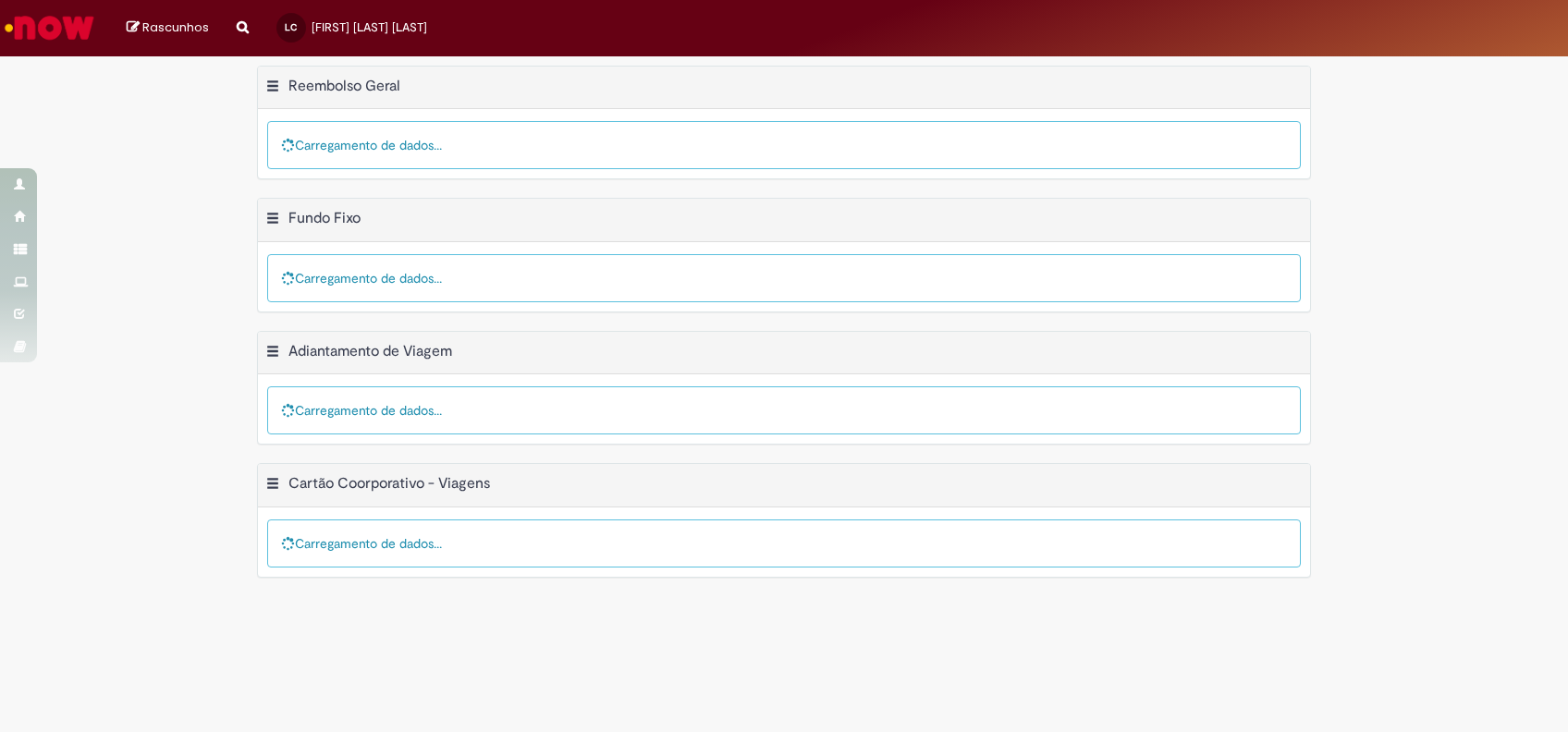 scroll, scrollTop: 0, scrollLeft: 0, axis: both 